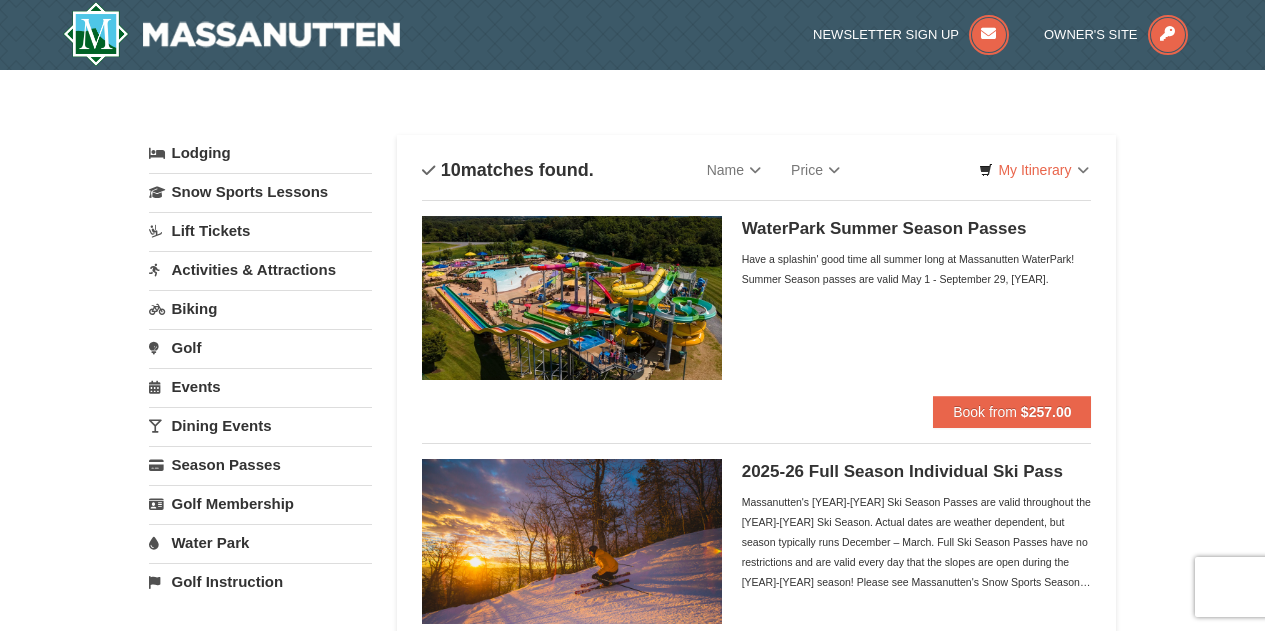 scroll, scrollTop: 0, scrollLeft: 0, axis: both 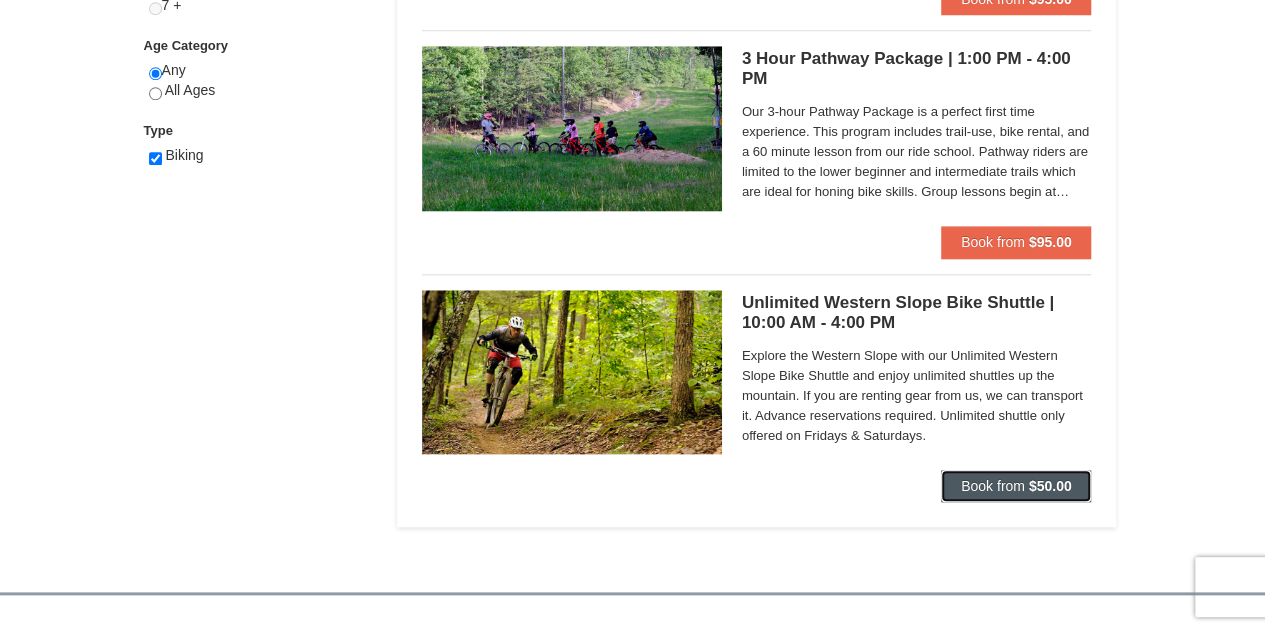 click on "Book from   $50.00" at bounding box center [1016, 486] 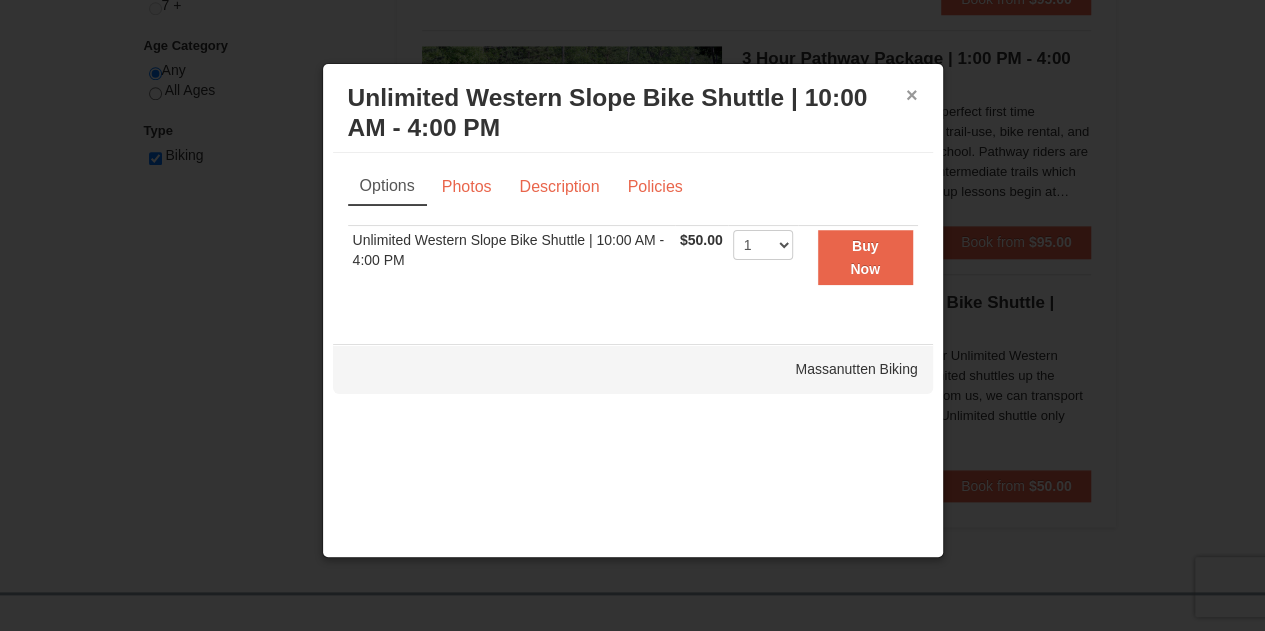 click on "×" at bounding box center (912, 95) 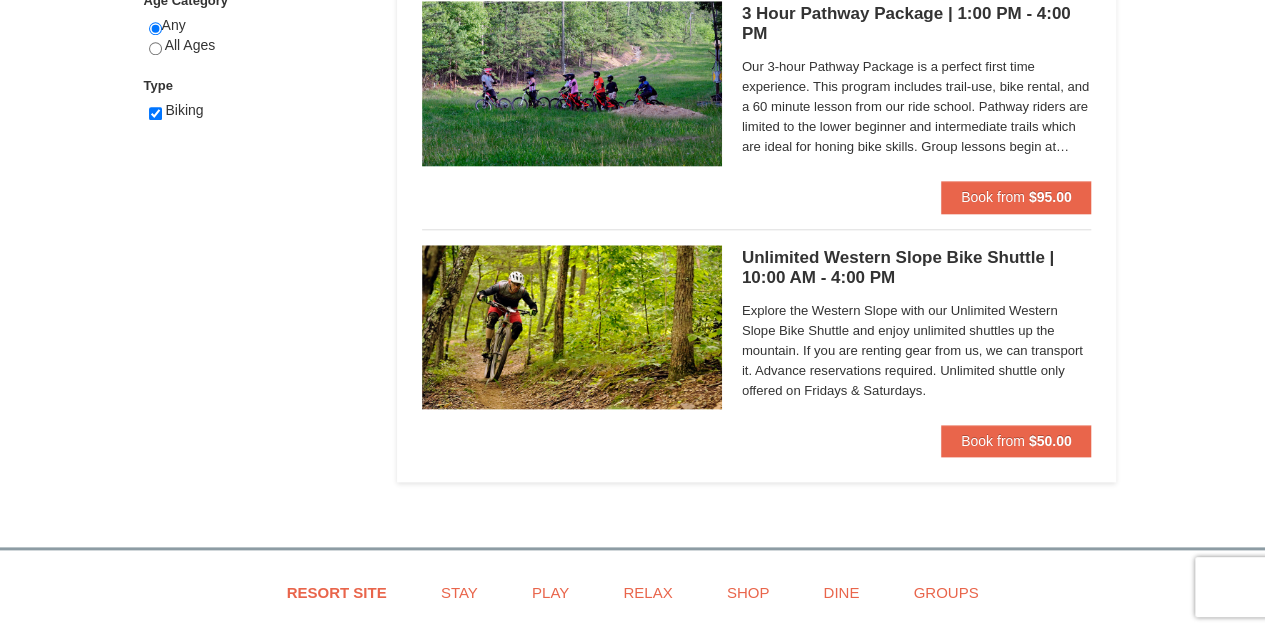 scroll, scrollTop: 1000, scrollLeft: 0, axis: vertical 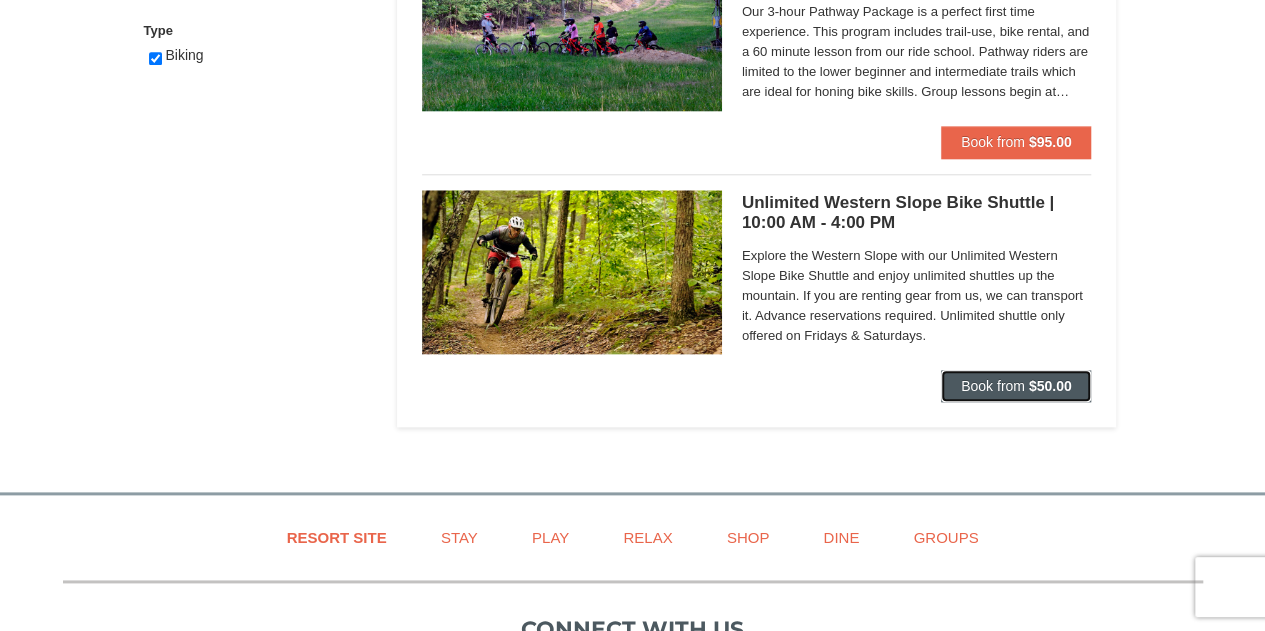 click on "Book from" at bounding box center (993, 386) 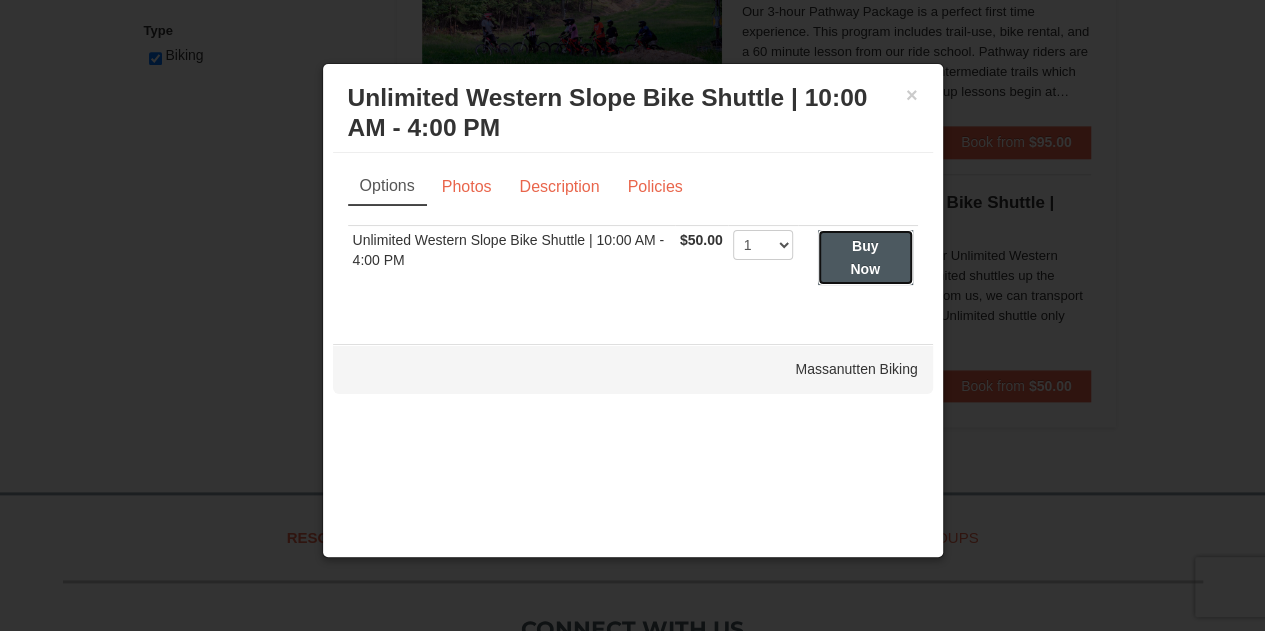 click on "Buy Now" at bounding box center (865, 257) 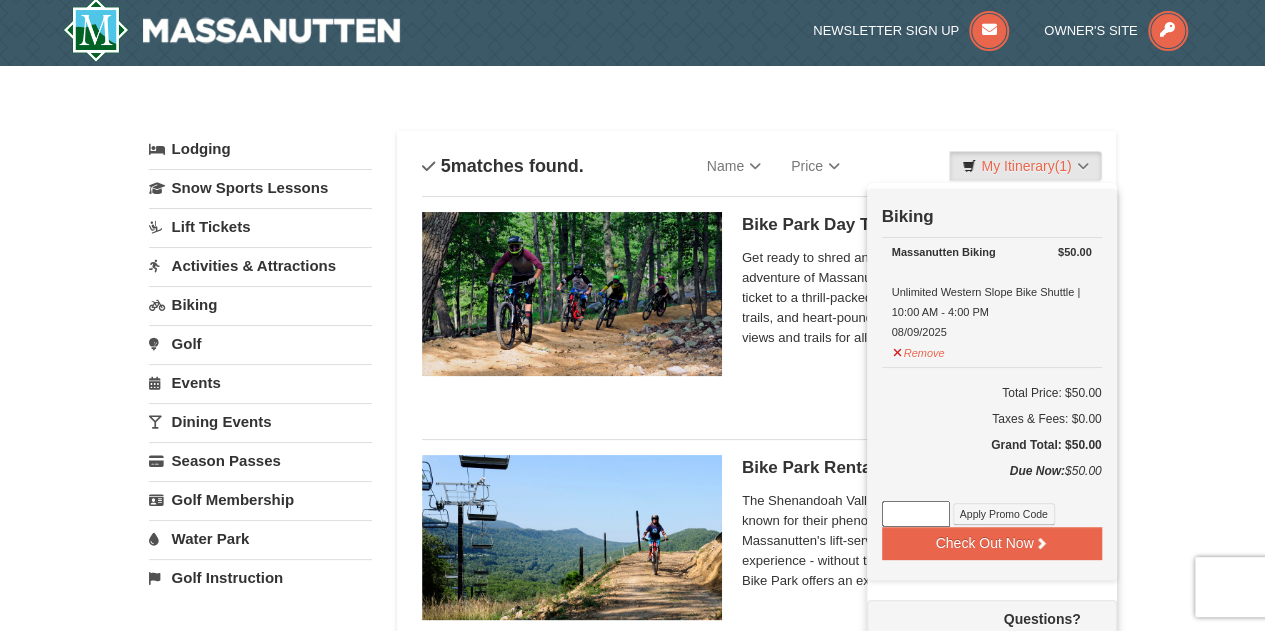 scroll, scrollTop: 6, scrollLeft: 0, axis: vertical 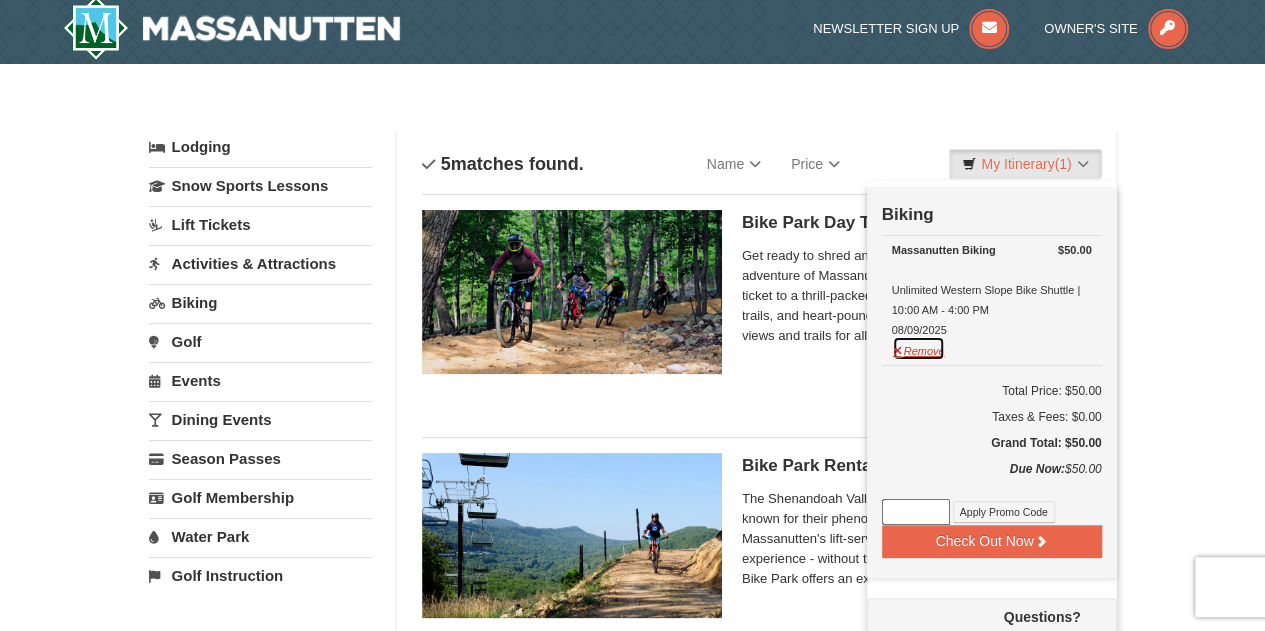 click on "Remove" at bounding box center [919, 348] 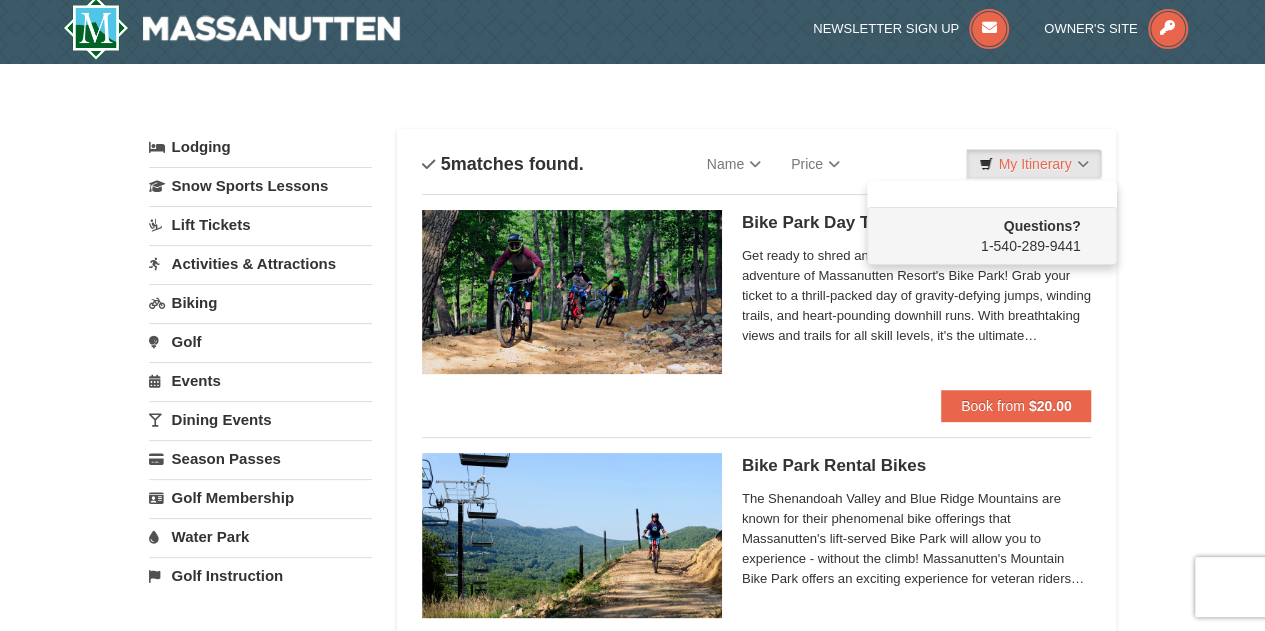 click on "×
Categories
List
Filter
My Itinerary
Questions?  1-540-289-9441
Lodging
Arrival Please format dates MM/DD/YYYY
08/09/2025
Departure Please format dates MM/DD/YYYY
08/11/2025
Adults" at bounding box center (632, 765) 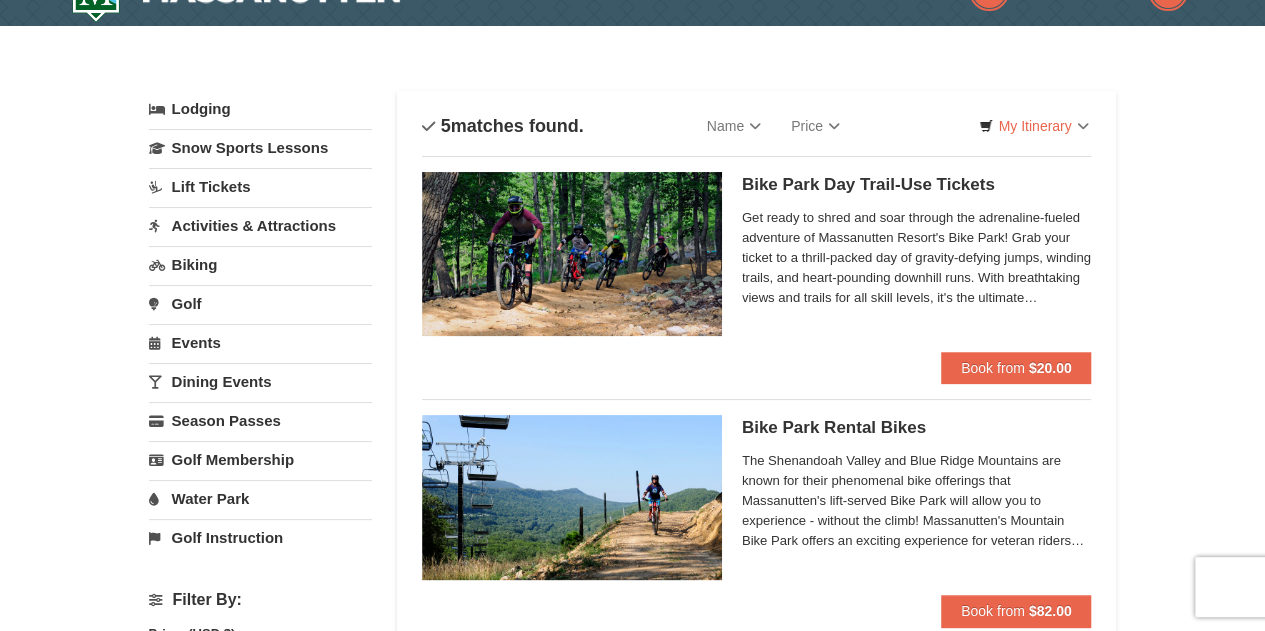 scroll, scrollTop: 6, scrollLeft: 0, axis: vertical 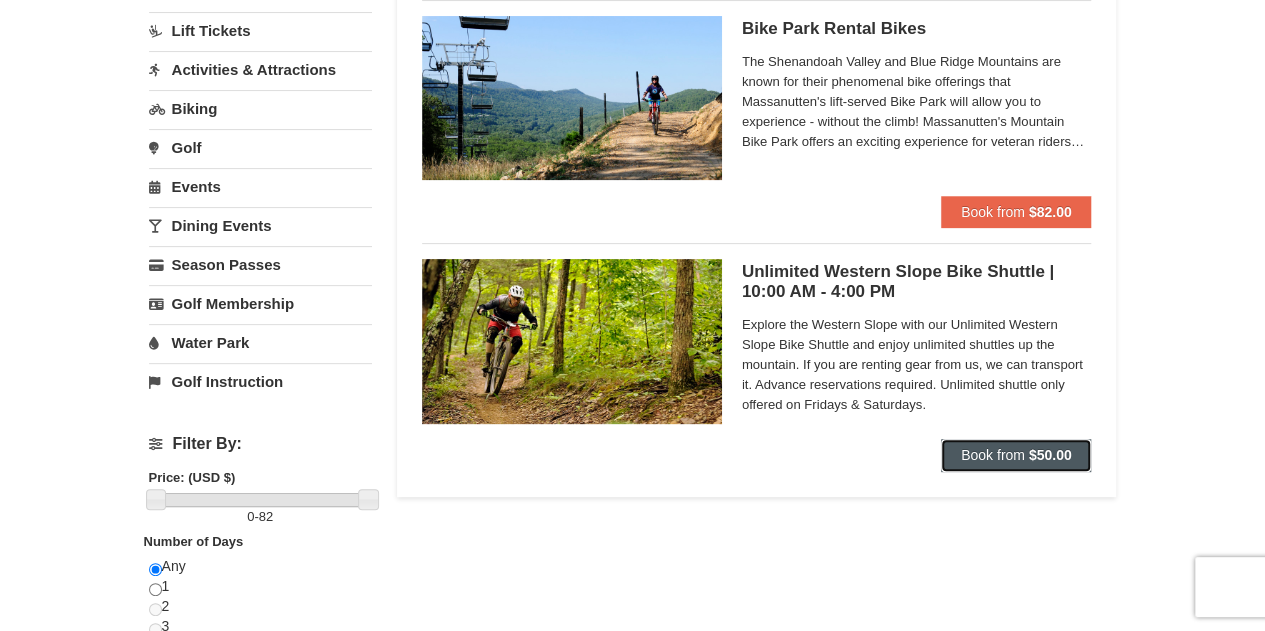 click on "Book from   $50.00" at bounding box center (1016, 455) 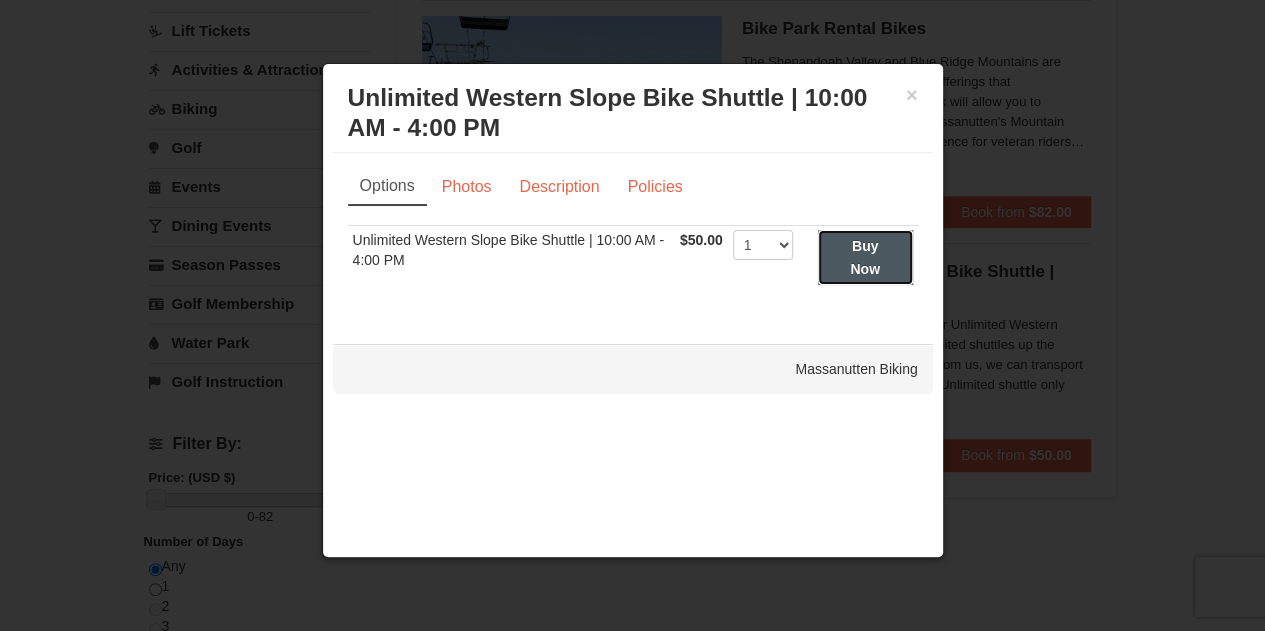 click on "Buy Now" at bounding box center [865, 257] 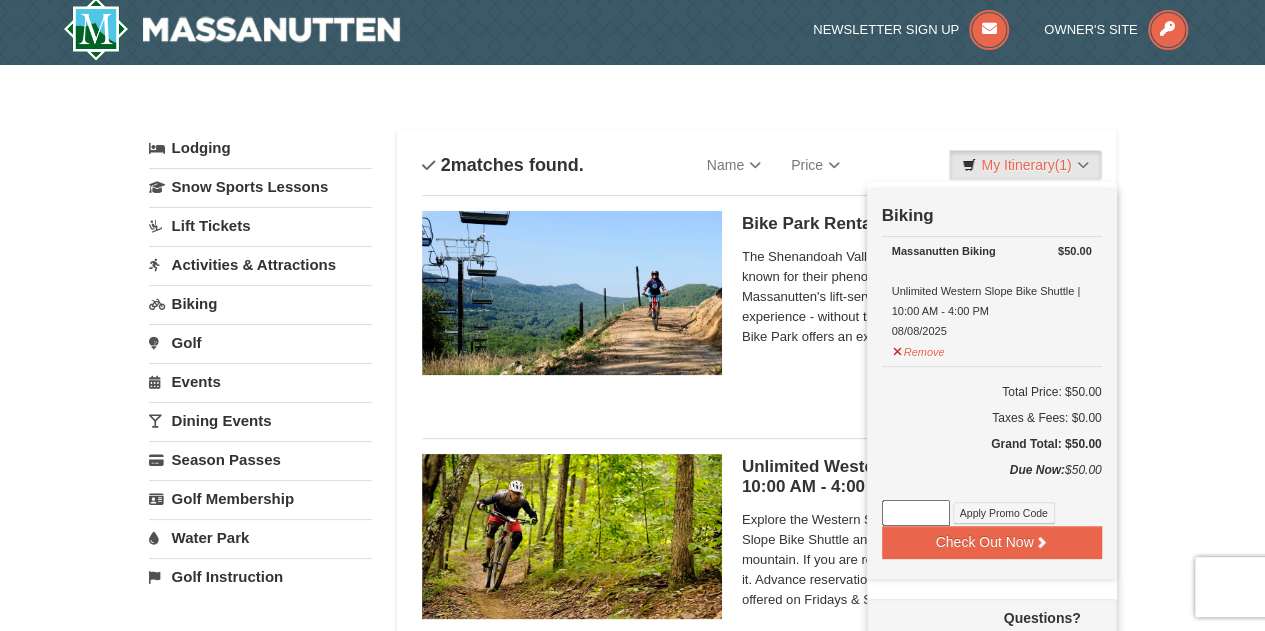 scroll, scrollTop: 6, scrollLeft: 0, axis: vertical 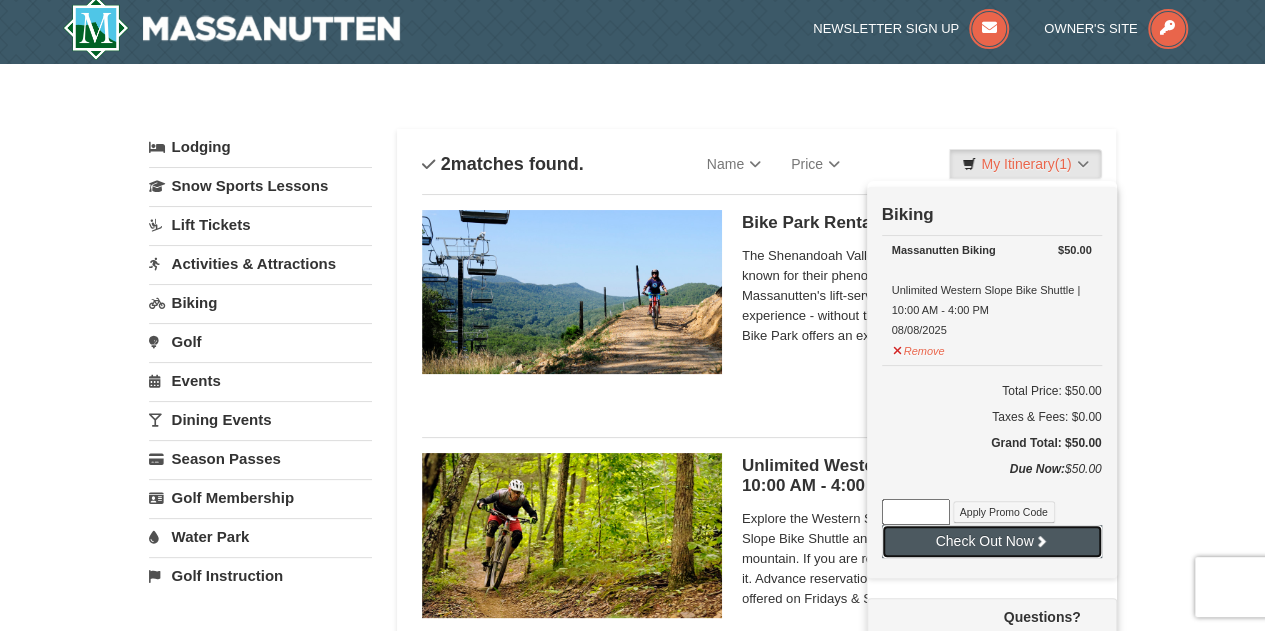 click on "Check Out Now" at bounding box center (992, 541) 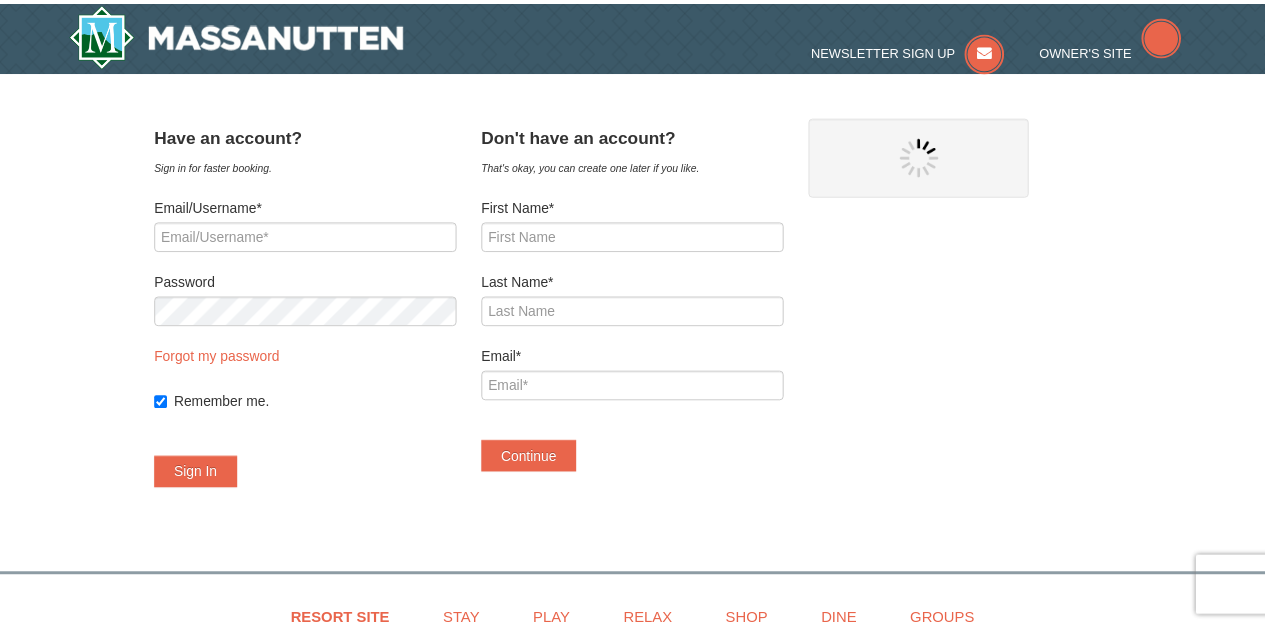 scroll, scrollTop: 0, scrollLeft: 0, axis: both 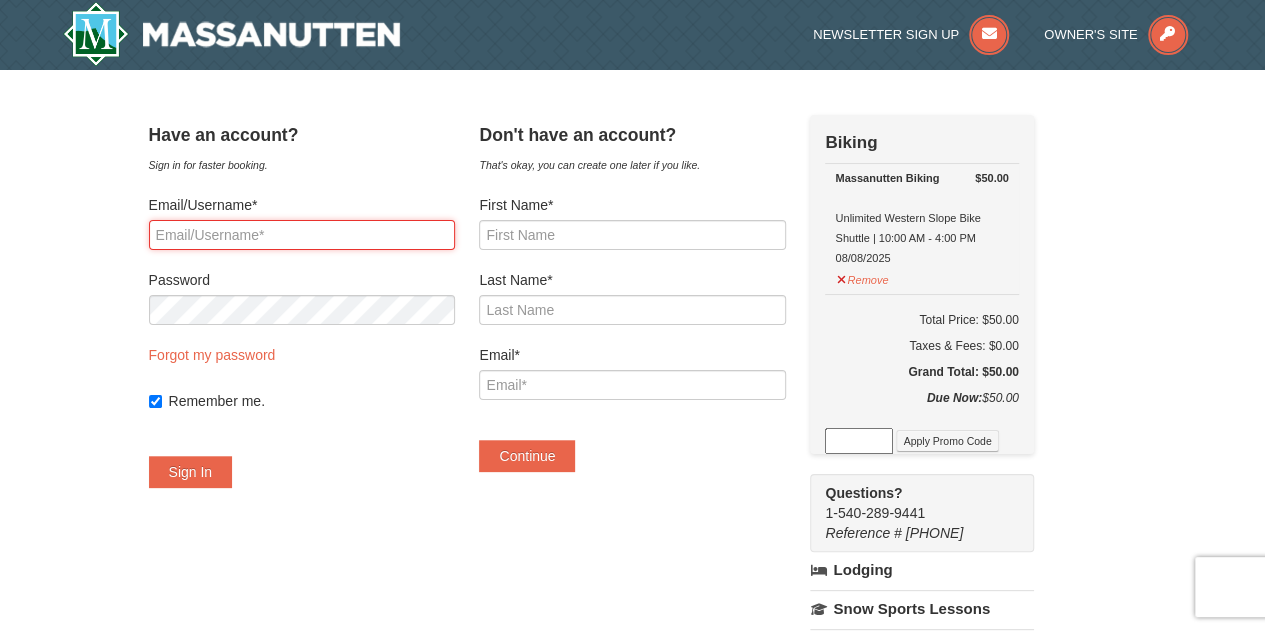 click on "Email/Username*" at bounding box center [302, 235] 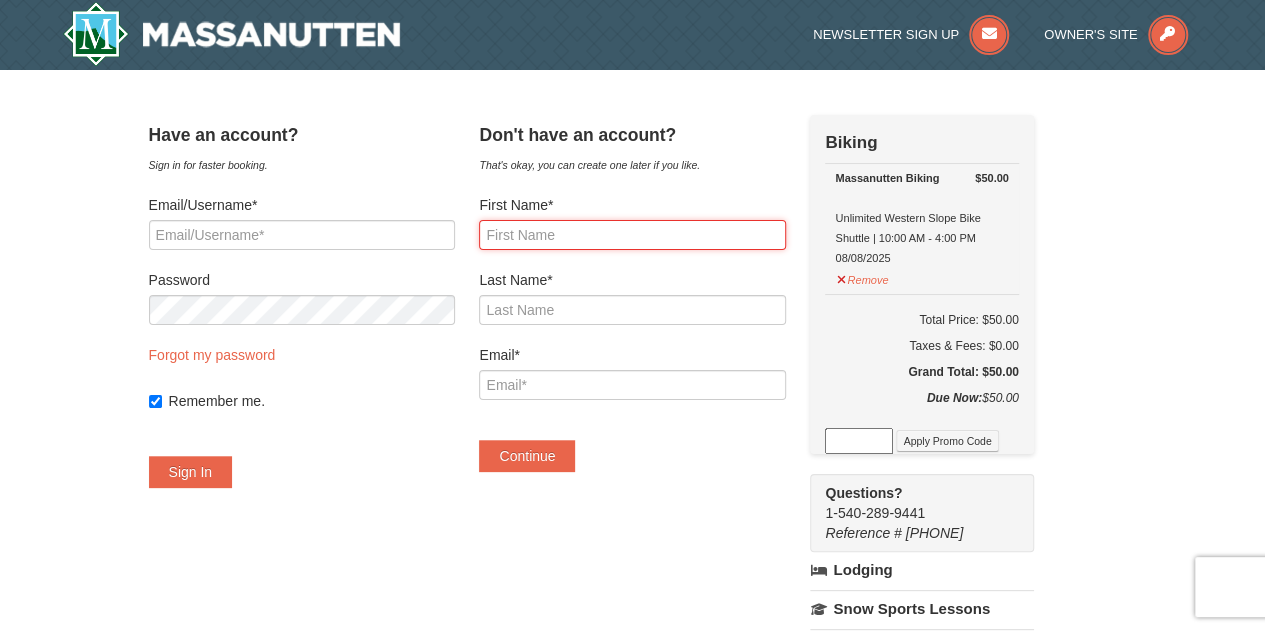 click on "First Name*" at bounding box center [632, 235] 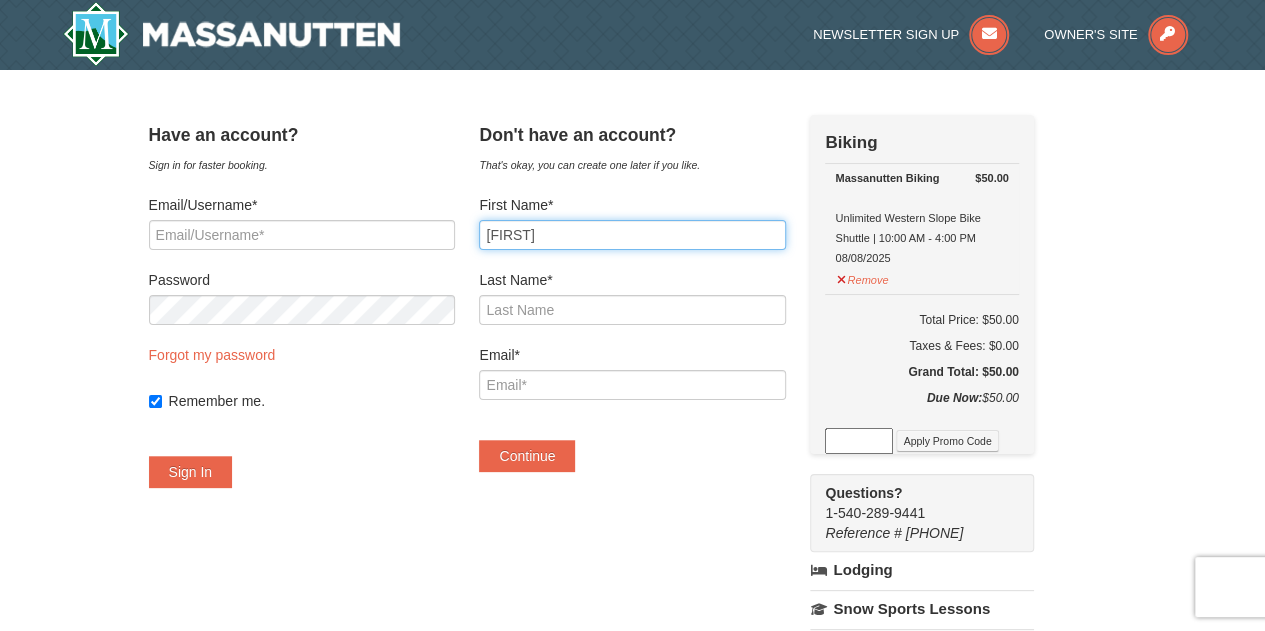 type on "Amiel" 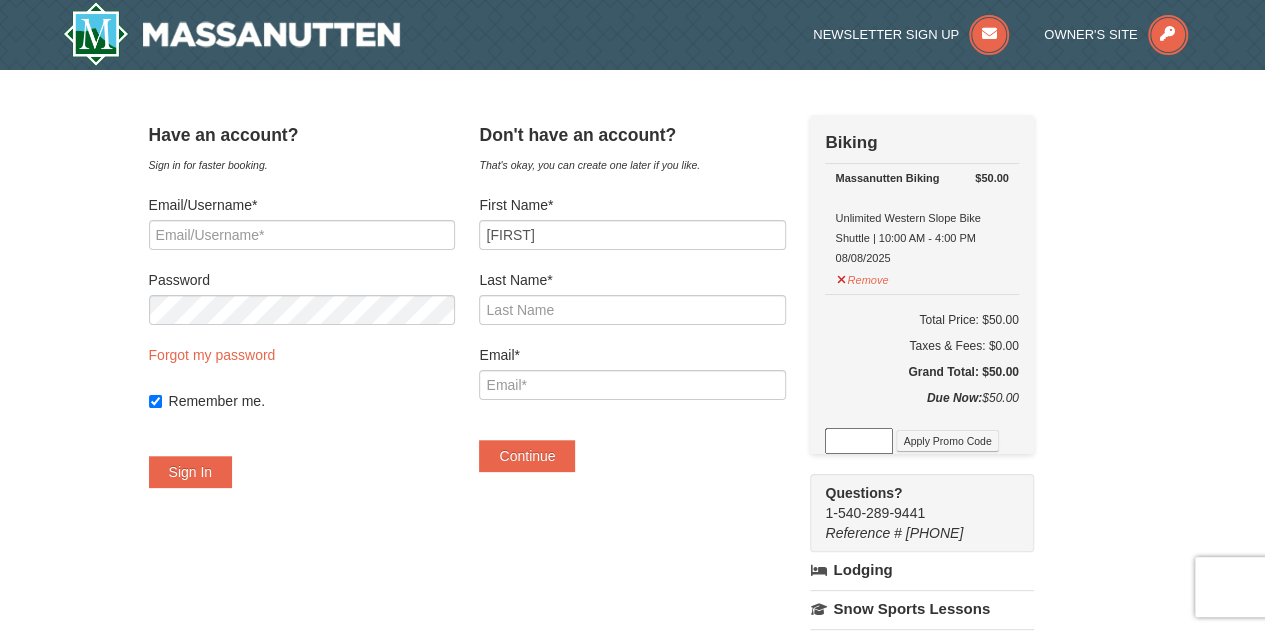 click on "Last Name*" at bounding box center (632, 280) 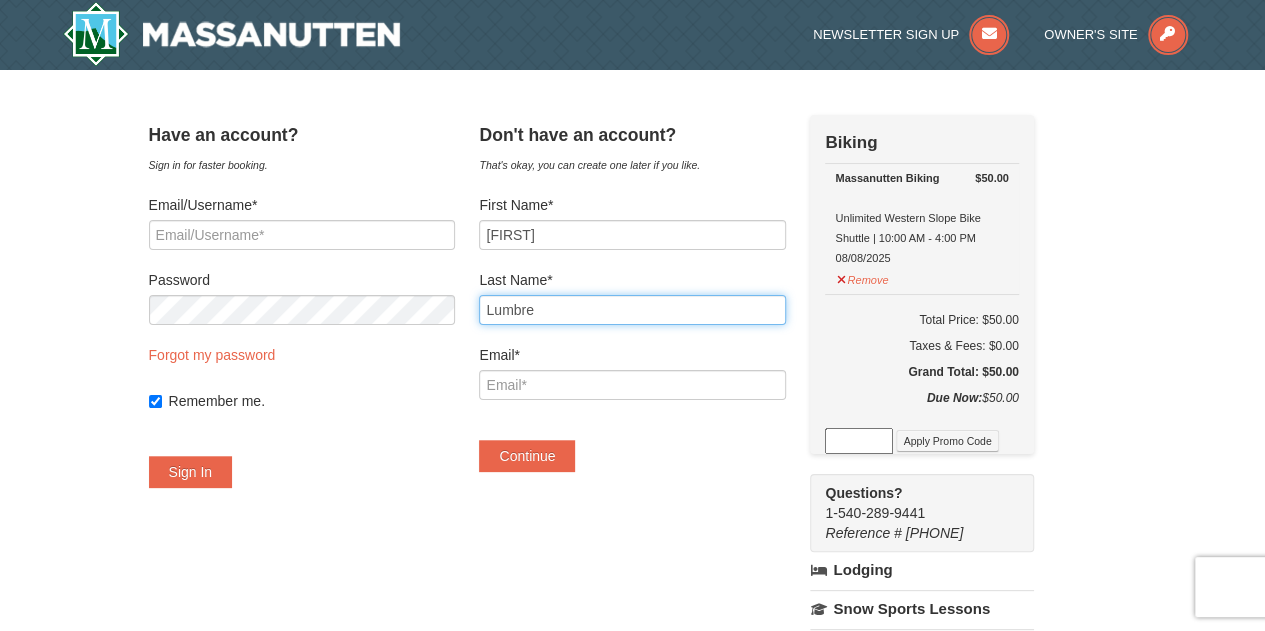 type on "Lumbre" 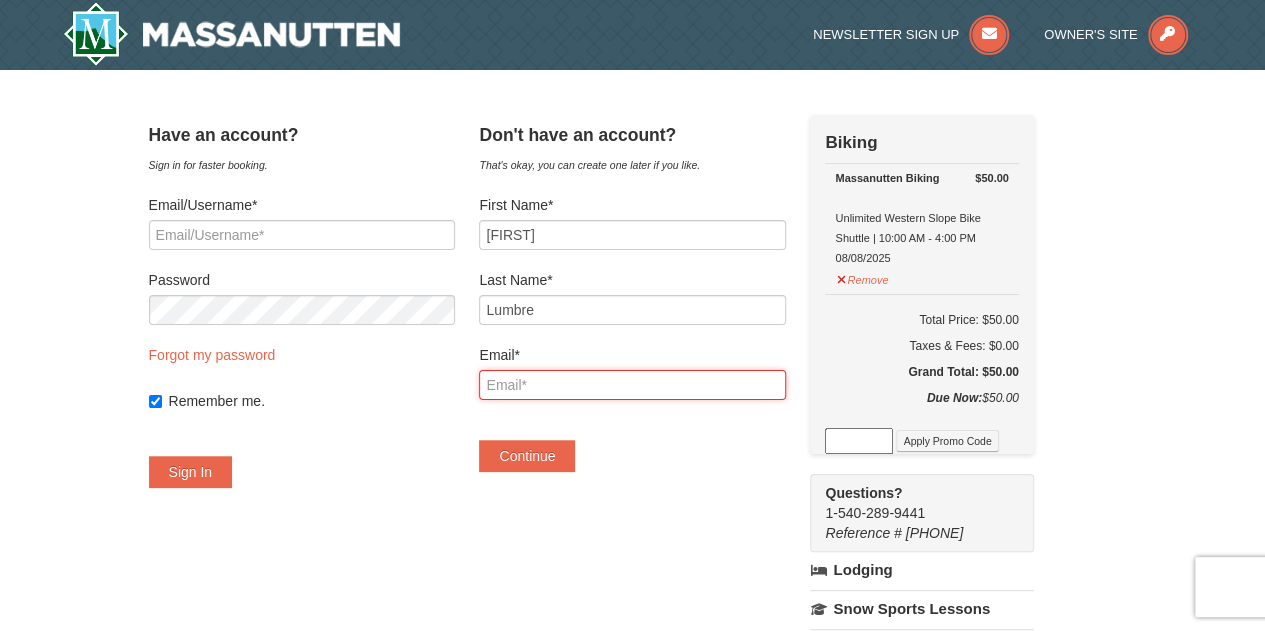 click on "Email*" at bounding box center (632, 385) 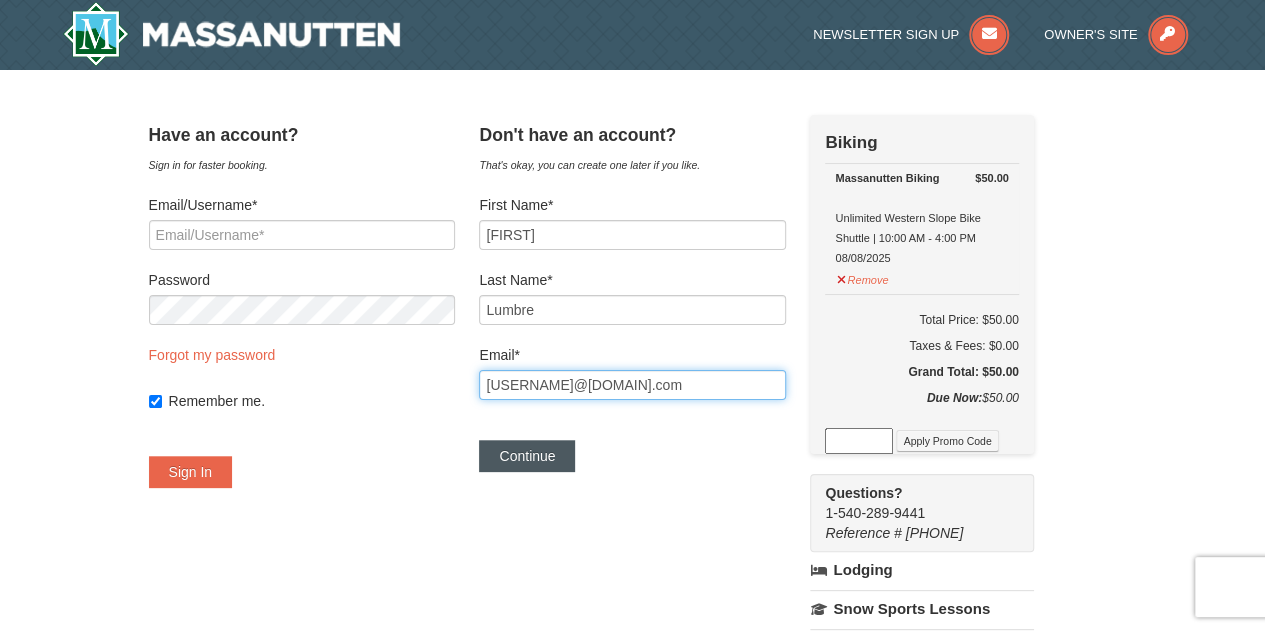 type on "alumbre245@gmail.com" 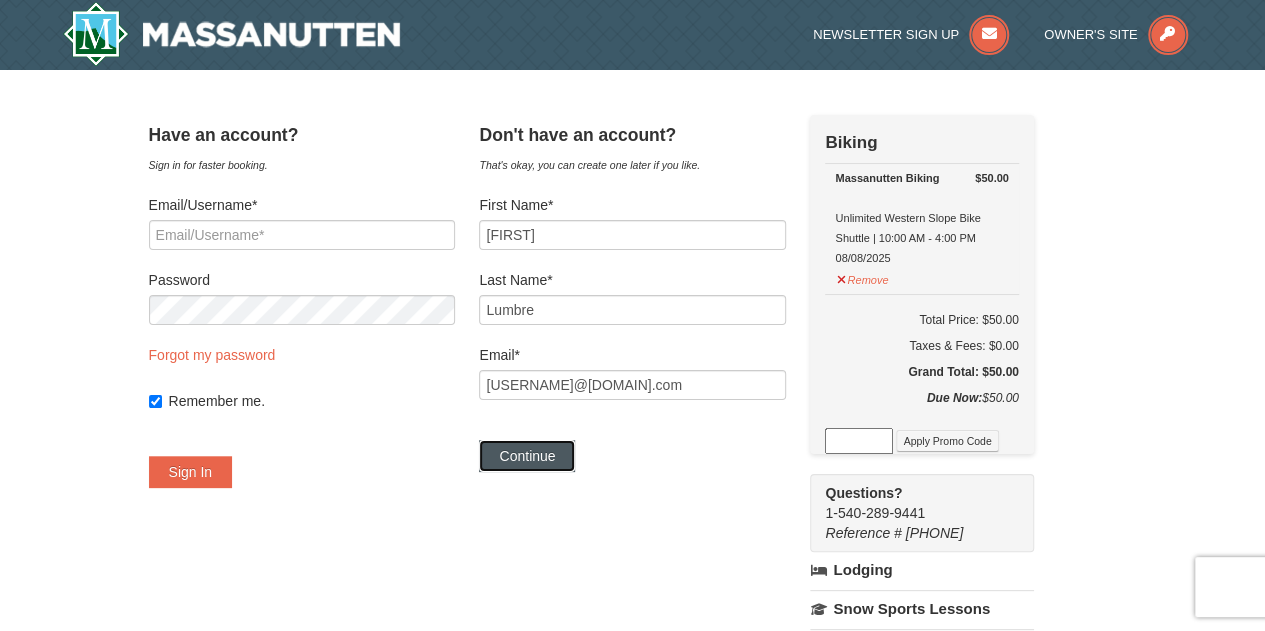 click on "Continue" at bounding box center [527, 456] 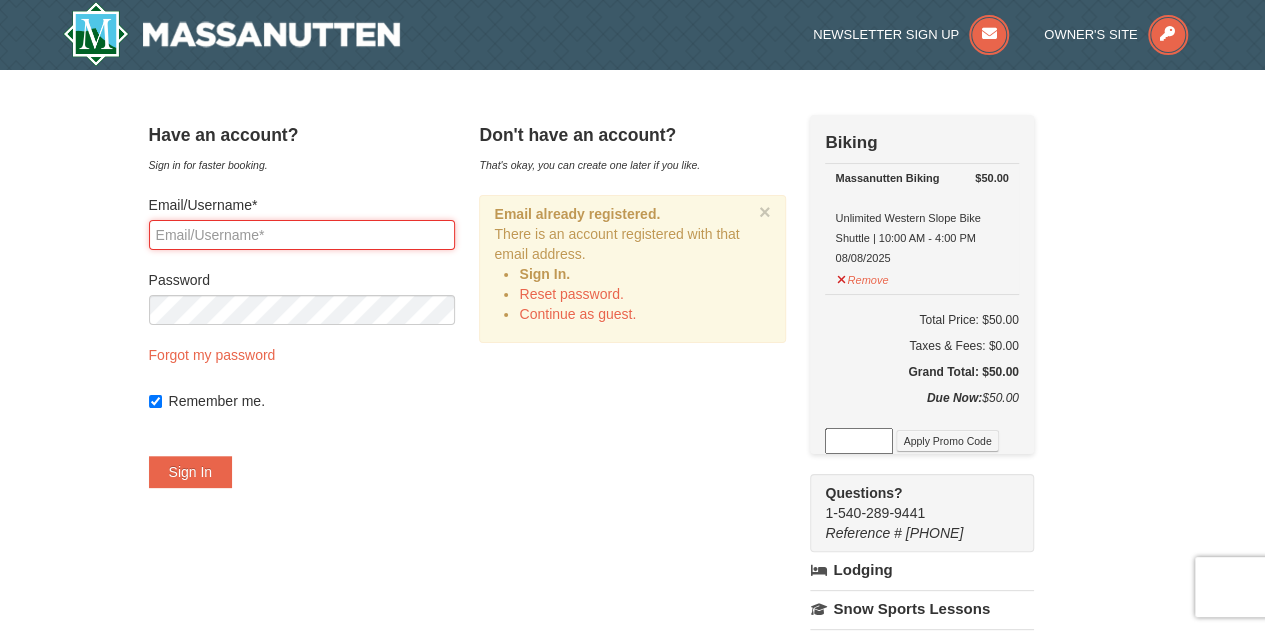 click on "Email/Username*" at bounding box center (302, 235) 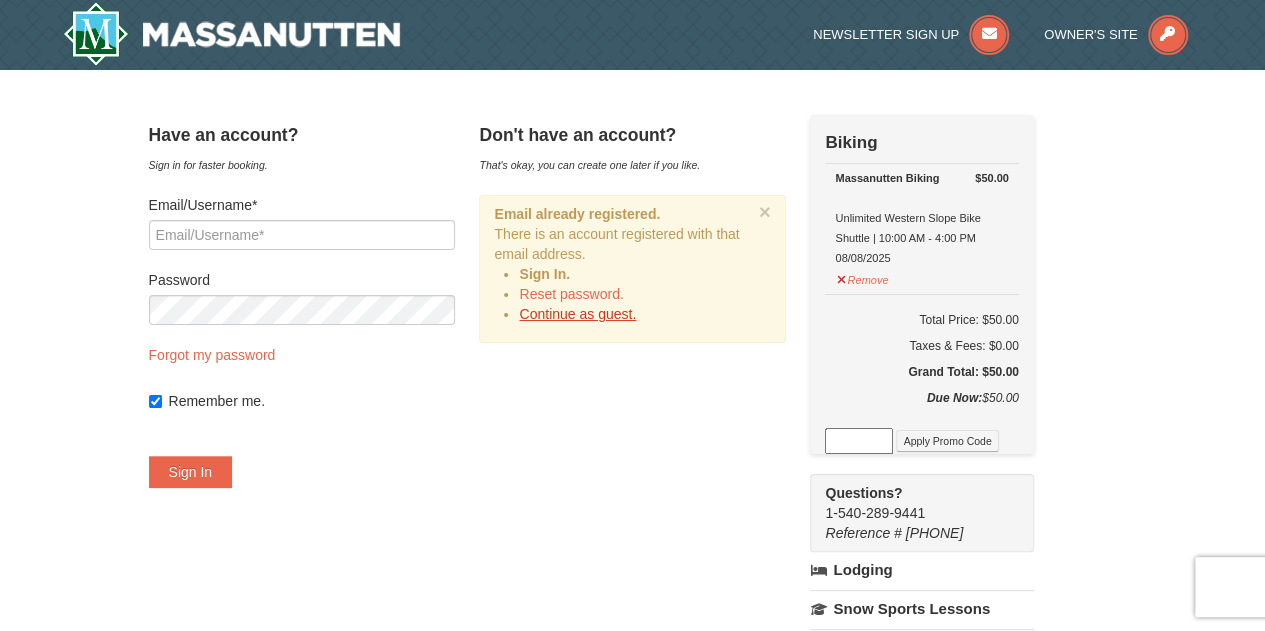 click on "Continue as guest." at bounding box center [577, 314] 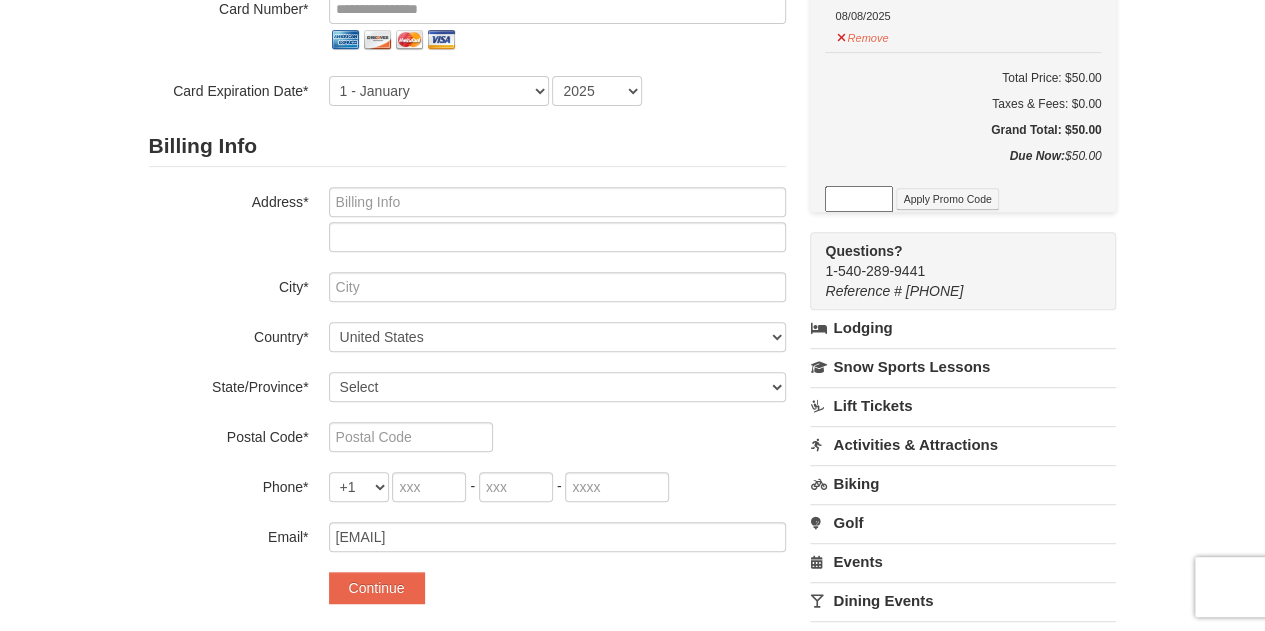 scroll, scrollTop: 300, scrollLeft: 0, axis: vertical 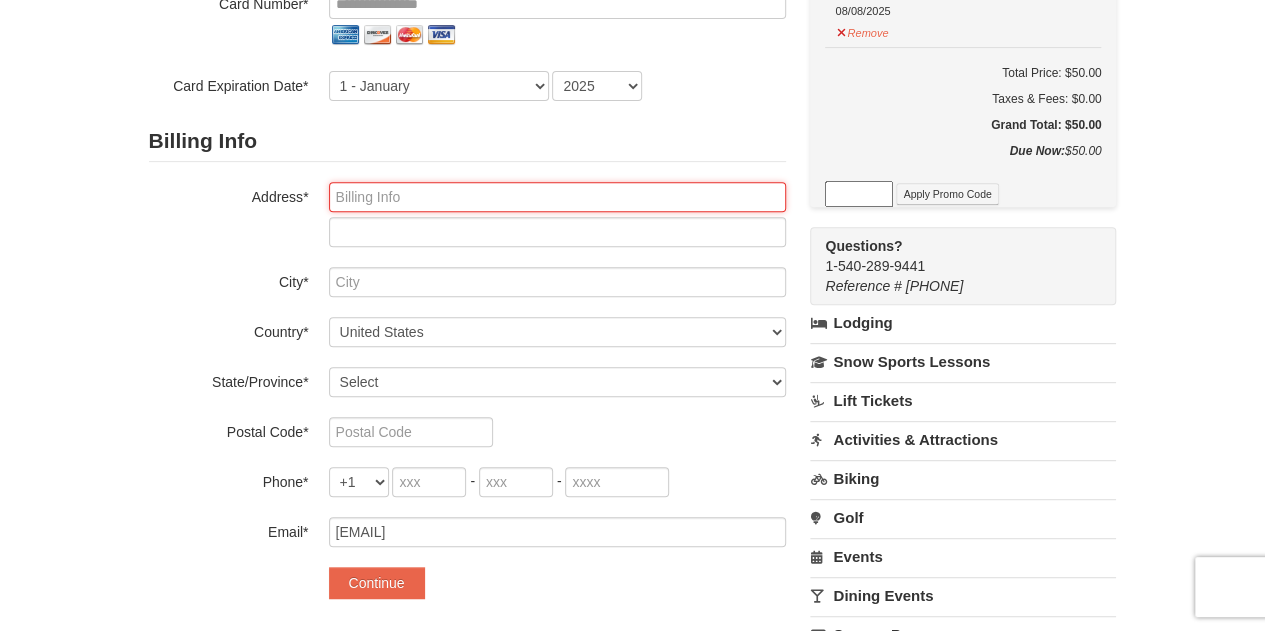 click at bounding box center (557, 197) 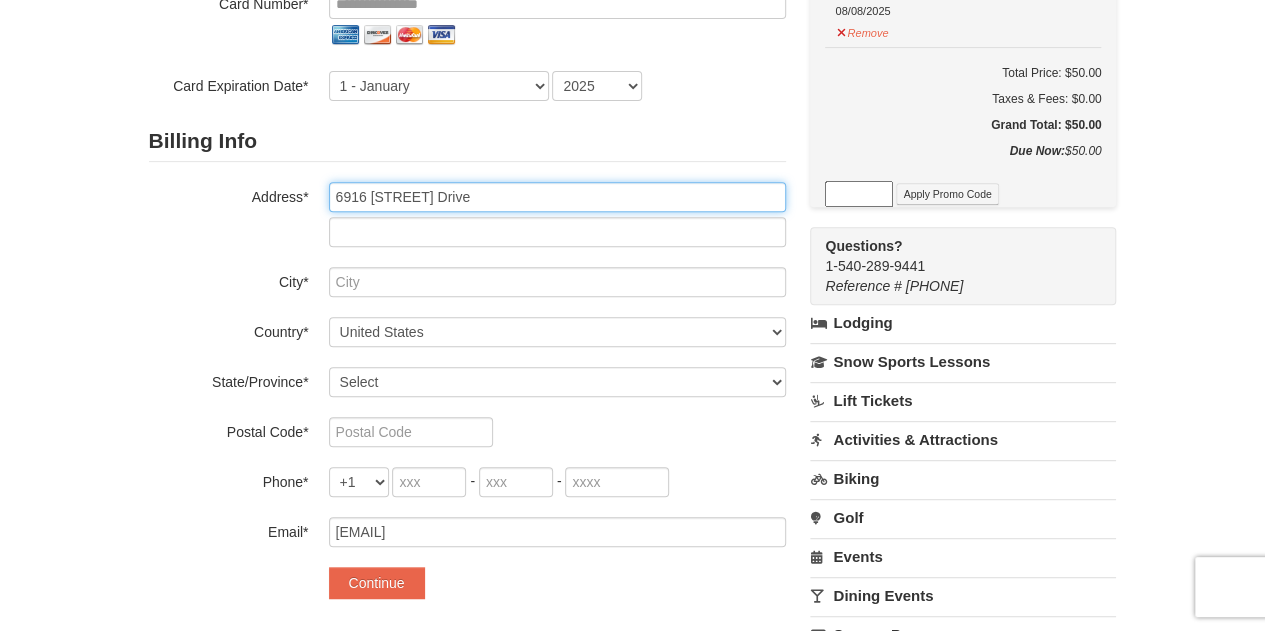 type on "6916 Fairfax Drive" 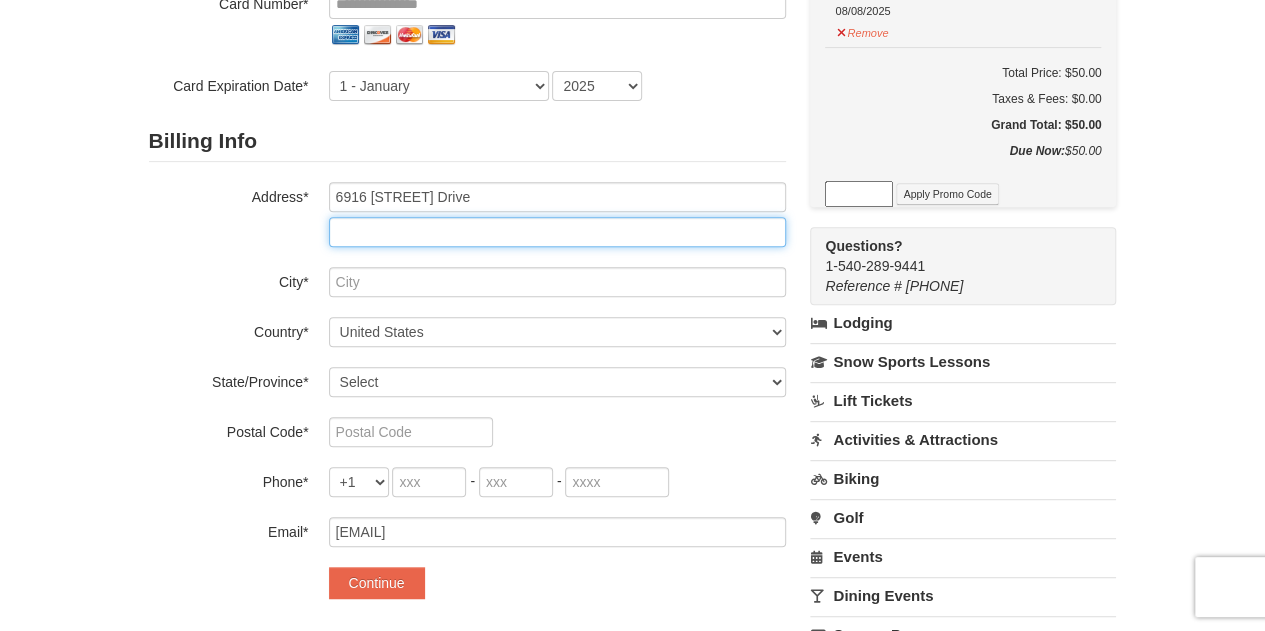 click at bounding box center (557, 232) 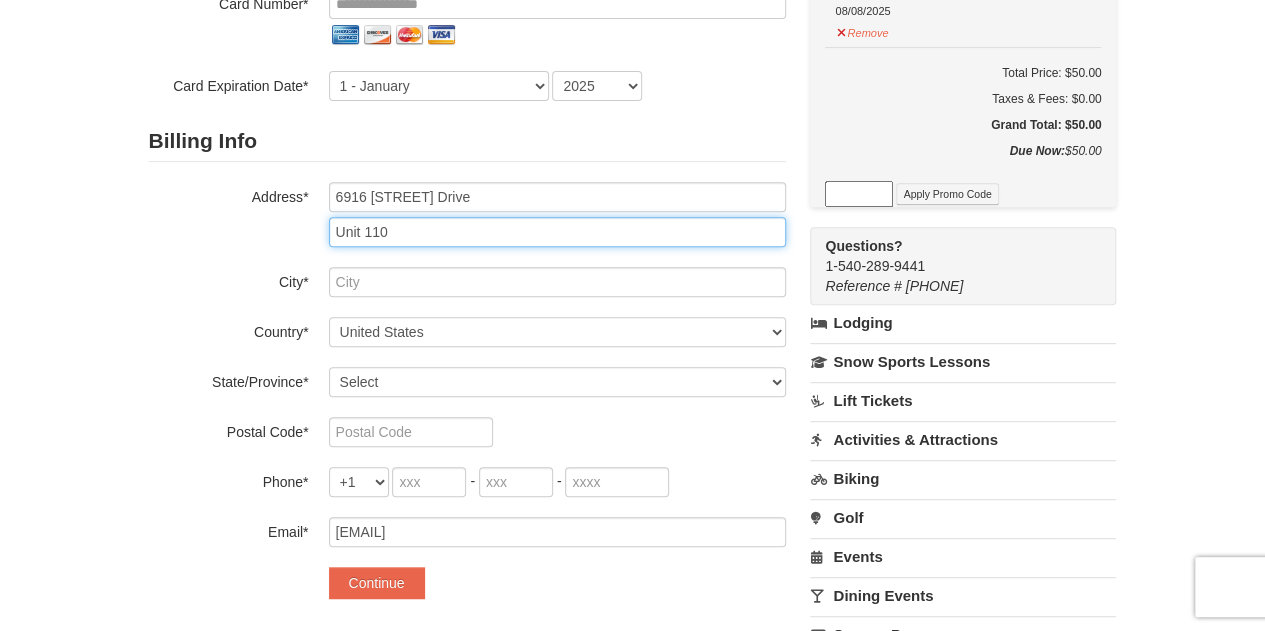 type on "Unit 110" 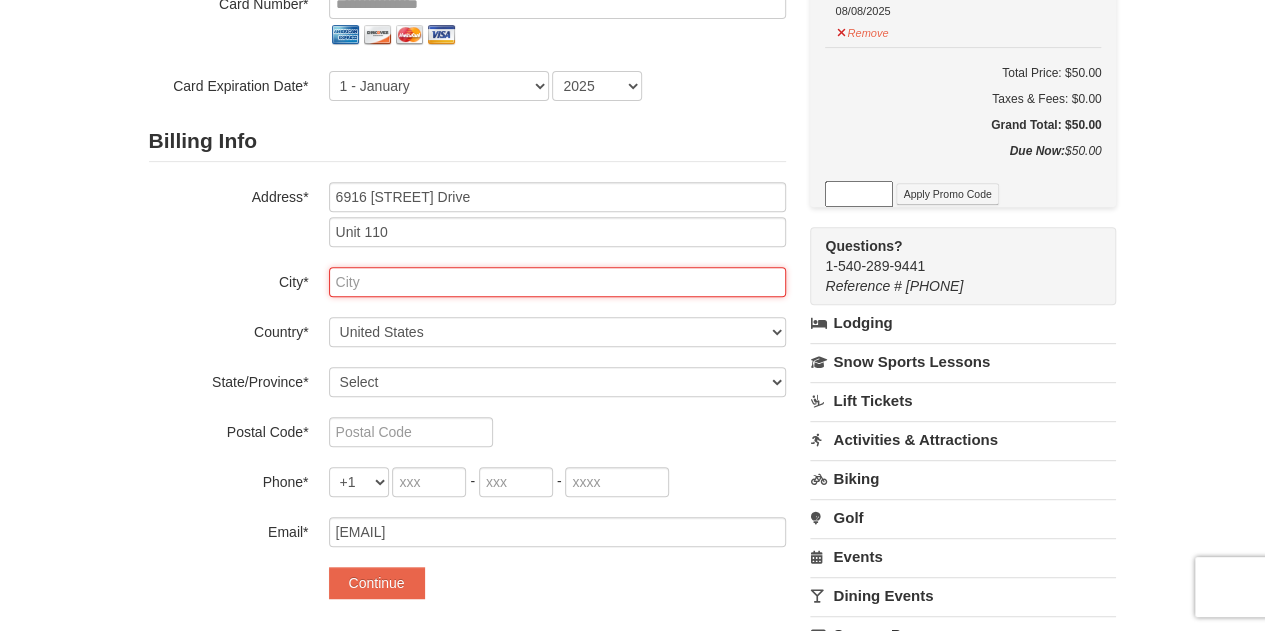 click at bounding box center [557, 282] 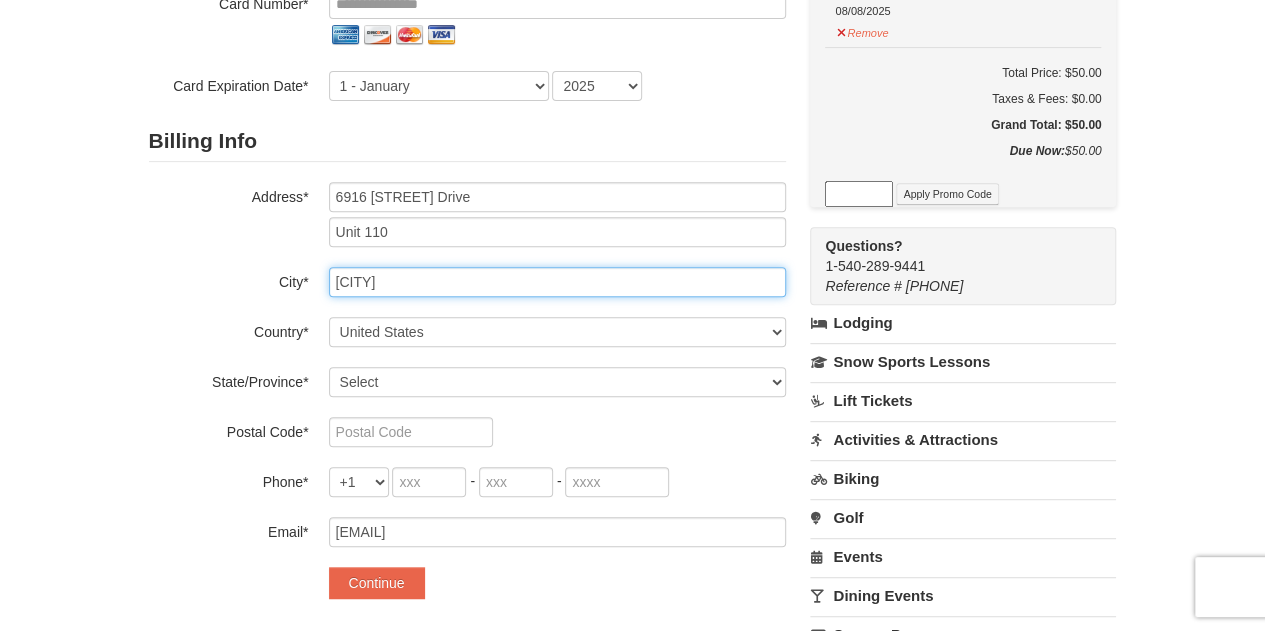 type on "Arlington" 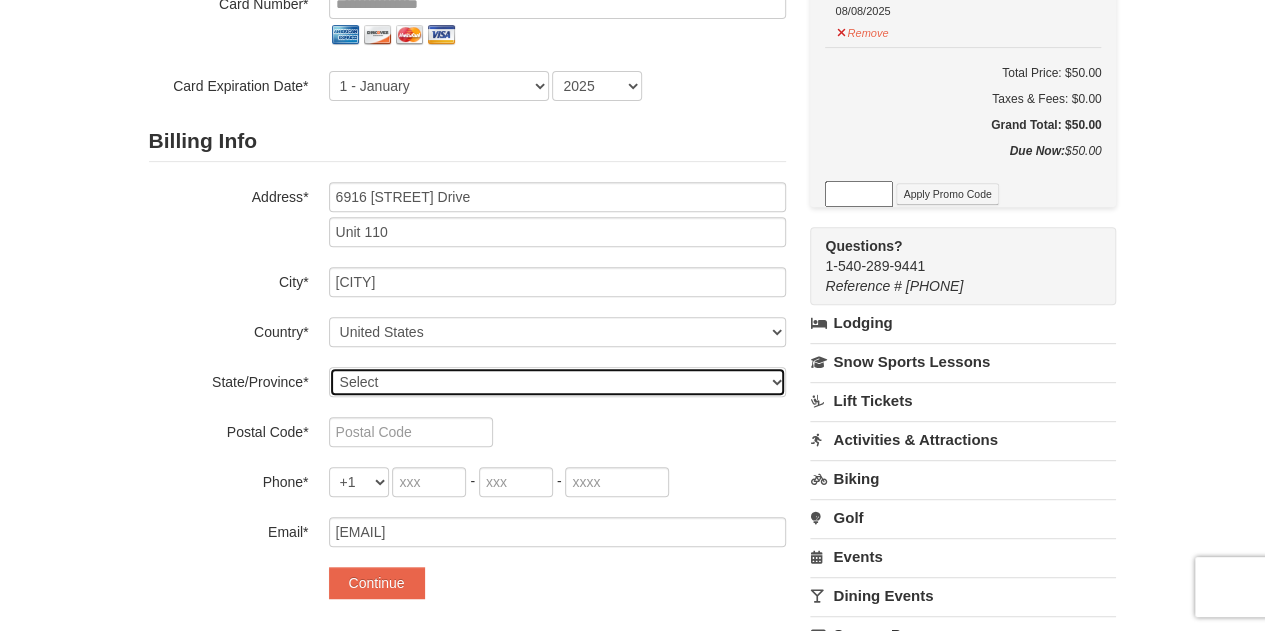 click on "Select Alabama Alaska American Samoa Arizona Arkansas California Colorado Connecticut Delaware District Of Columbia Federated States Of Micronesia Florida Georgia Guam Hawaii Idaho Illinois Indiana Iowa Kansas Kentucky Louisiana Maine Marshall Islands Maryland Massachusetts Michigan Minnesota Mississippi Missouri Montana Nebraska Nevada New Hampshire New Jersey New Mexico New York North Carolina North Dakota Northern Mariana Islands Ohio Oklahoma Oregon Palau Pennsylvania Puerto Rico Rhode Island South Carolina South Dakota Tennessee Texas Utah Vermont Virgin Islands Virginia Washington West Virginia Wisconsin Wyoming" at bounding box center [557, 382] 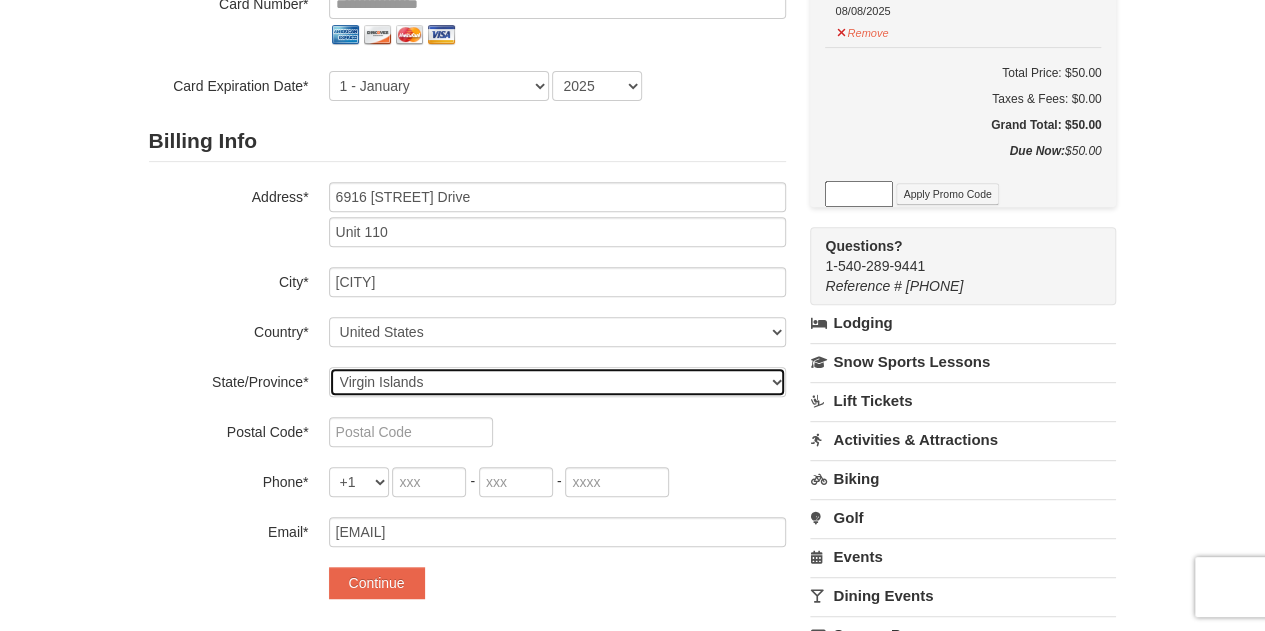 click on "Select Alabama Alaska American Samoa Arizona Arkansas California Colorado Connecticut Delaware District Of Columbia Federated States Of Micronesia Florida Georgia Guam Hawaii Idaho Illinois Indiana Iowa Kansas Kentucky Louisiana Maine Marshall Islands Maryland Massachusetts Michigan Minnesota Mississippi Missouri Montana Nebraska Nevada New Hampshire New Jersey New Mexico New York North Carolina North Dakota Northern Mariana Islands Ohio Oklahoma Oregon Palau Pennsylvania Puerto Rico Rhode Island South Carolina South Dakota Tennessee Texas Utah Vermont Virgin Islands Virginia Washington West Virginia Wisconsin Wyoming" at bounding box center [557, 382] 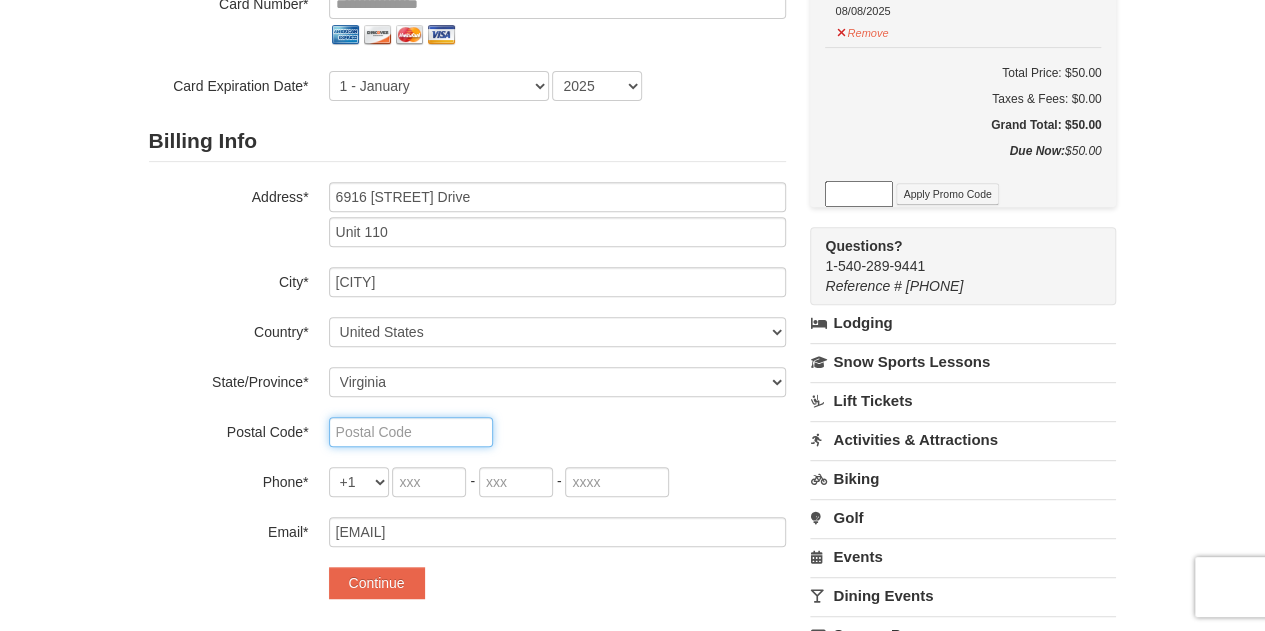 click at bounding box center (411, 432) 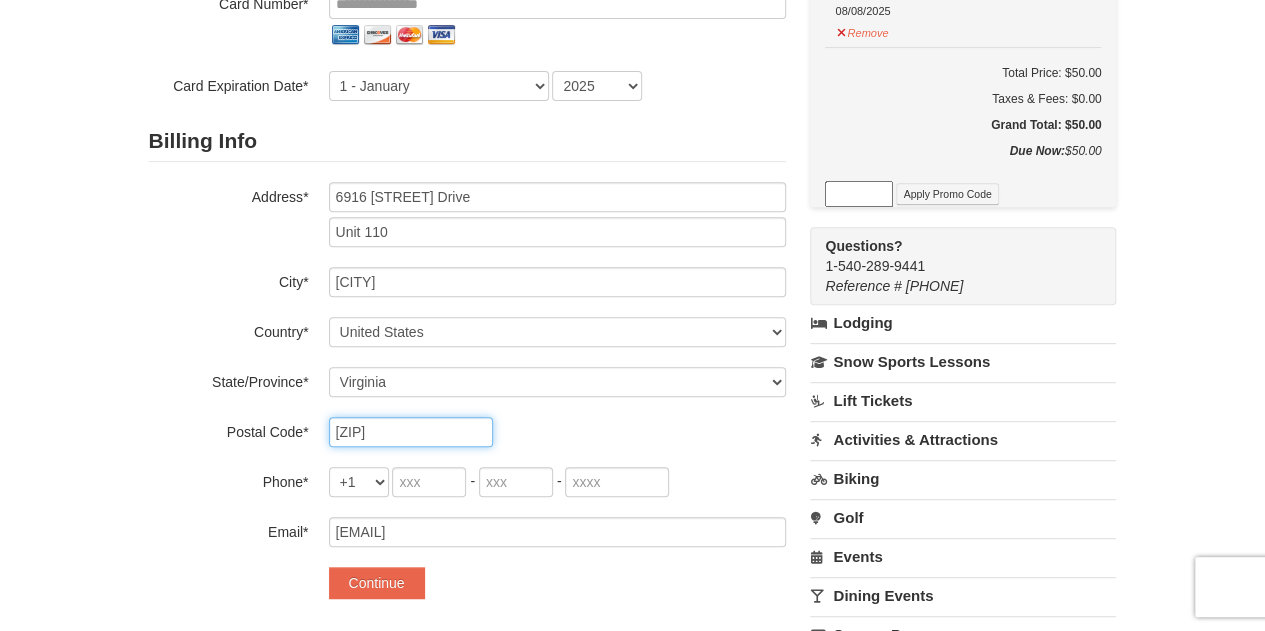type on "22213" 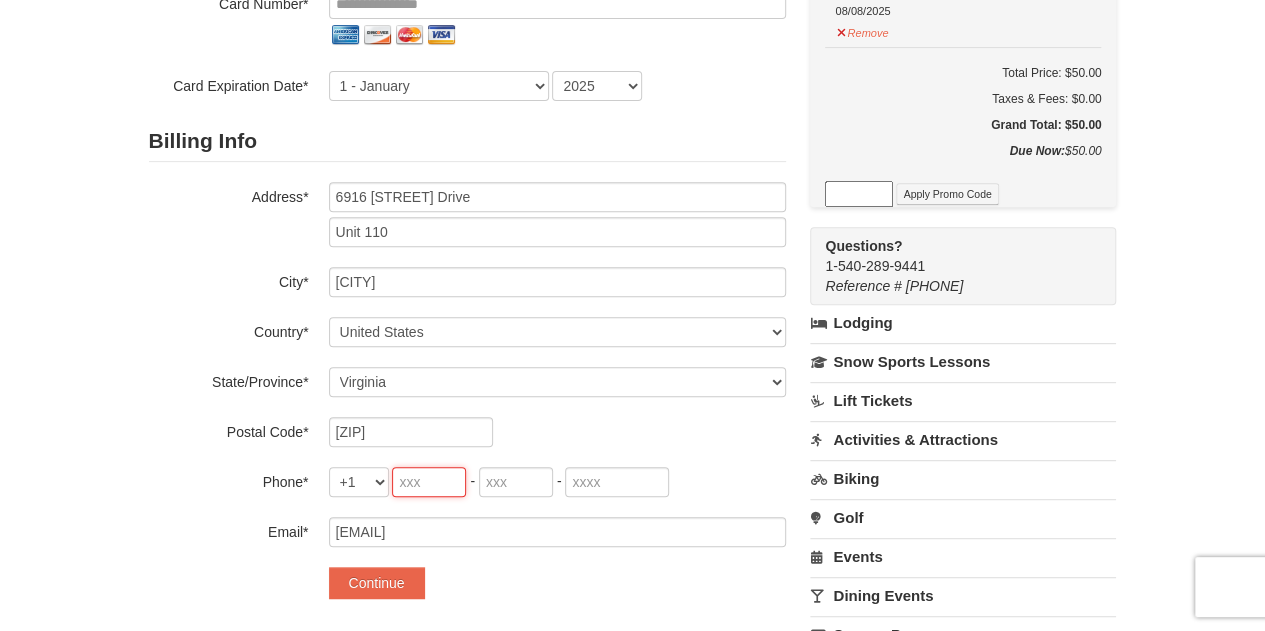 click at bounding box center (429, 482) 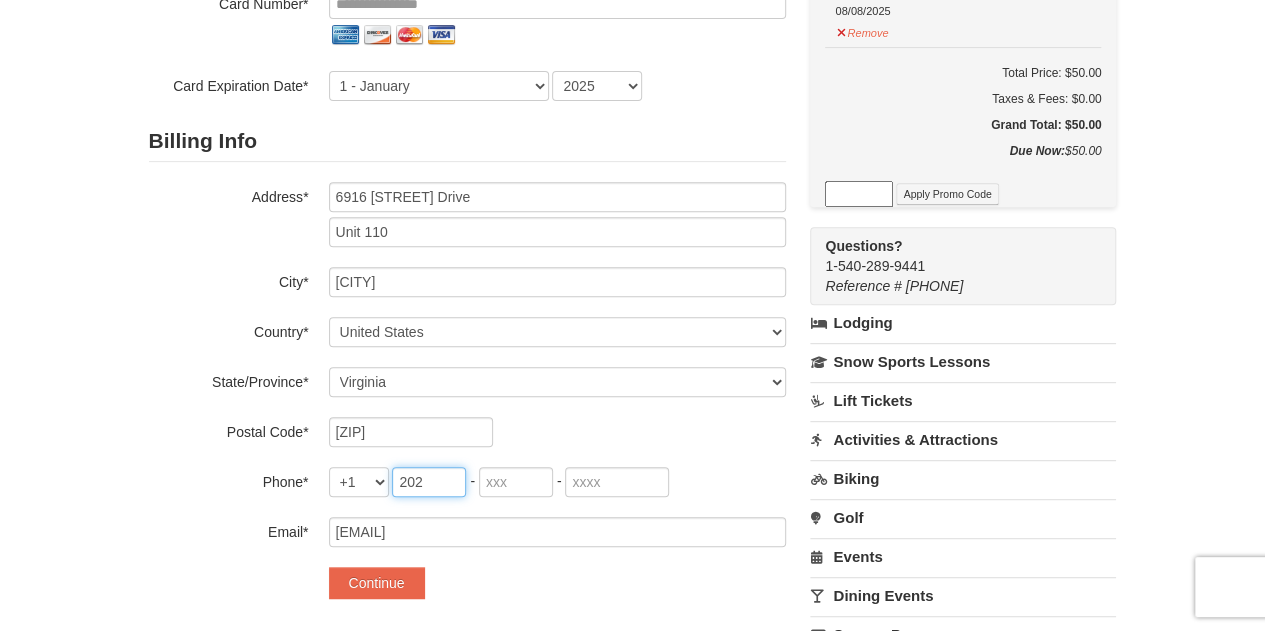 type on "202" 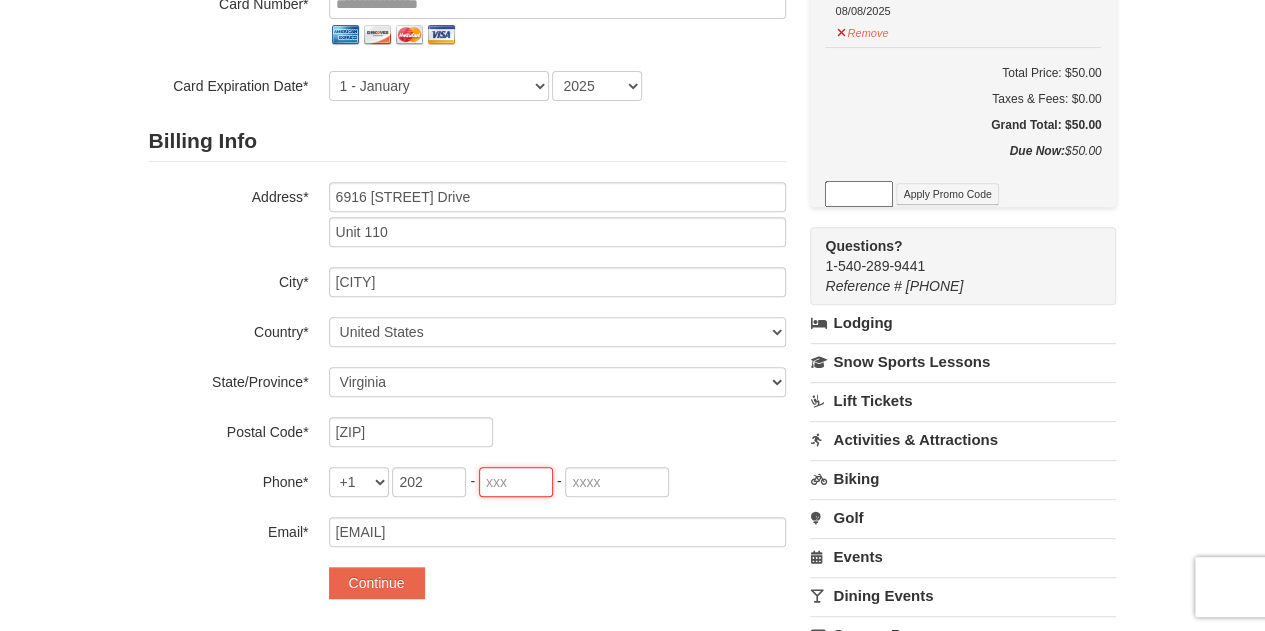 click at bounding box center [516, 482] 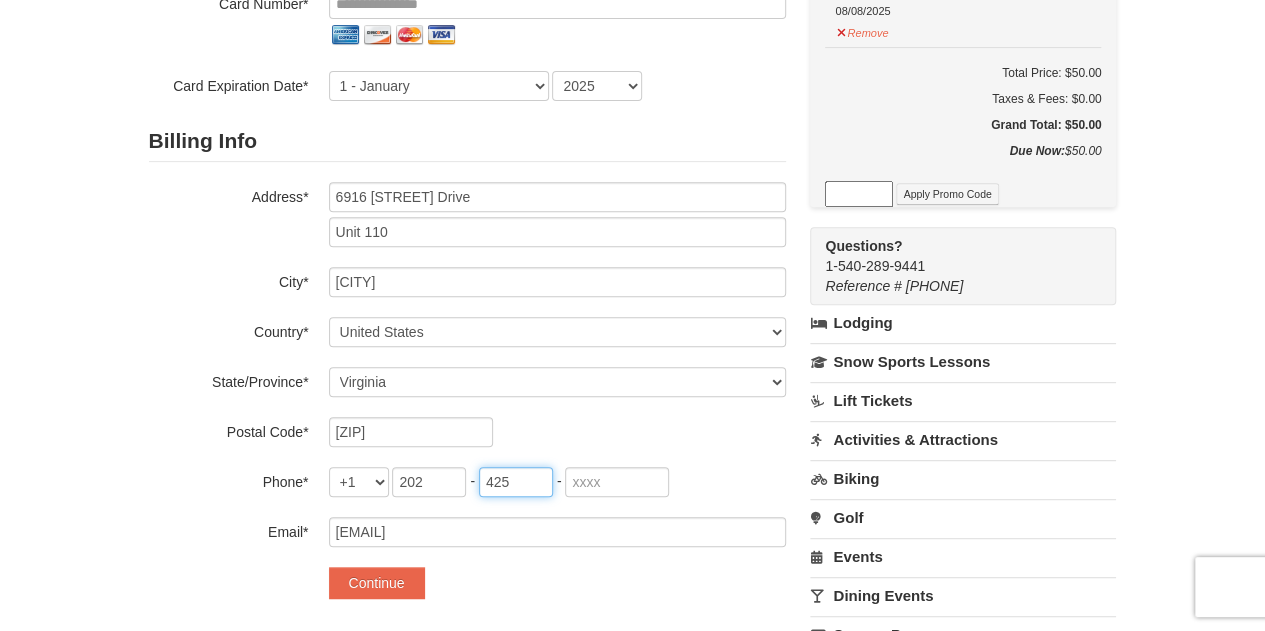 type on "425" 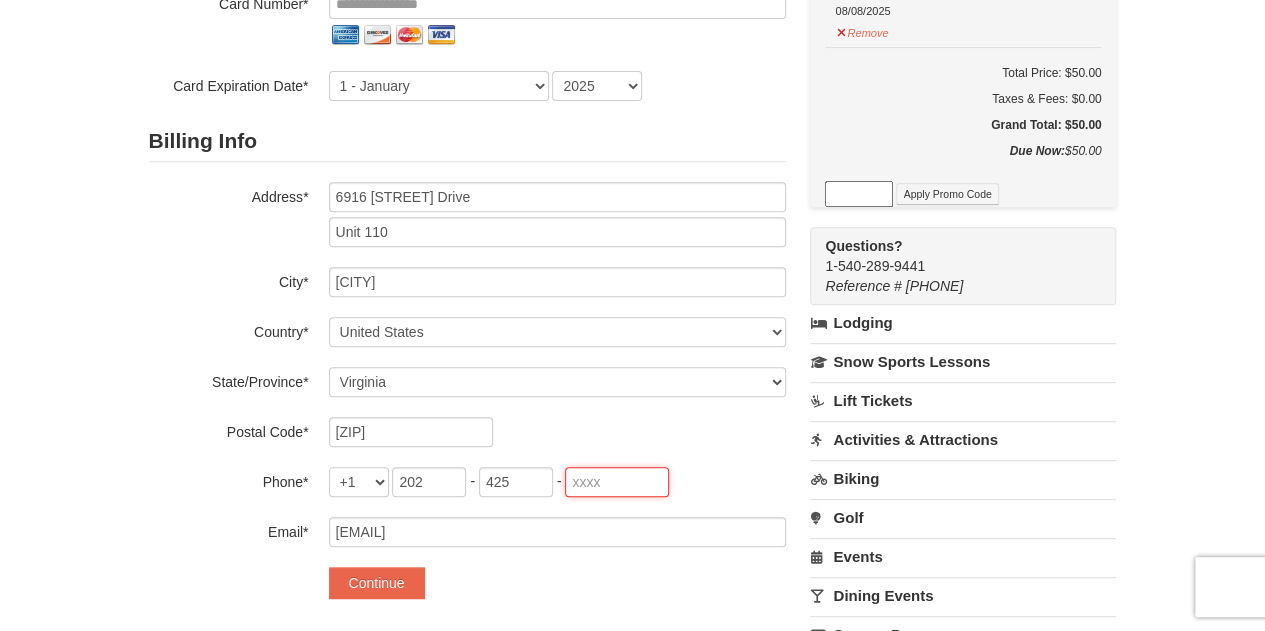 click at bounding box center [617, 482] 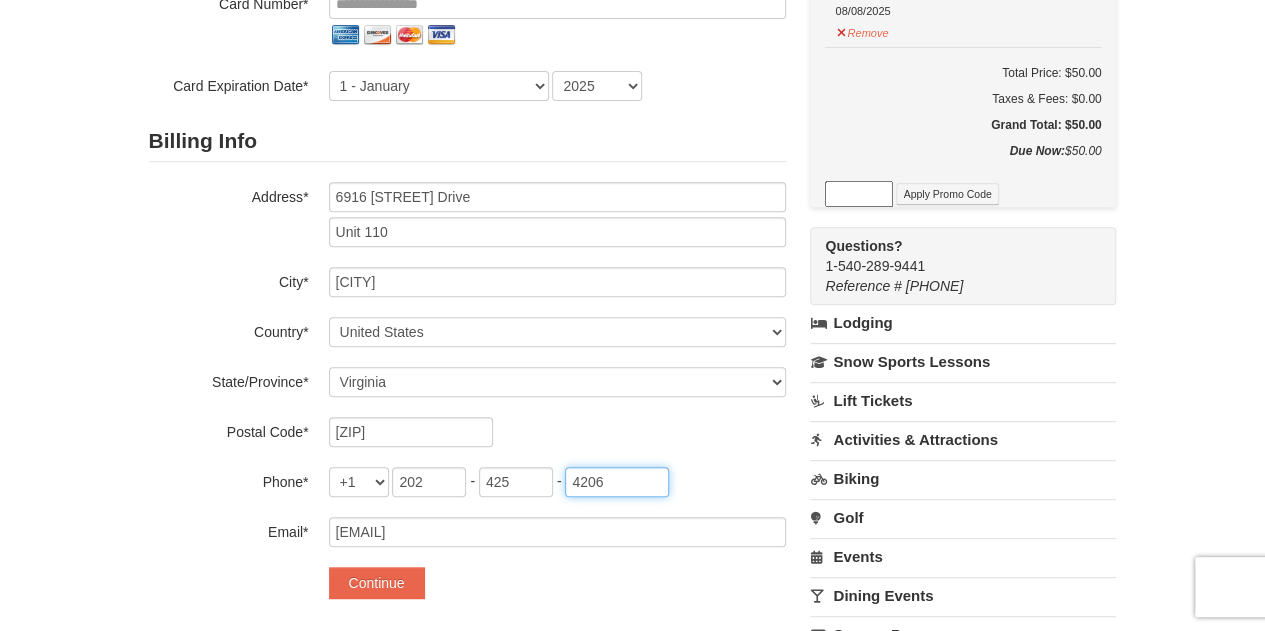 type on "4206" 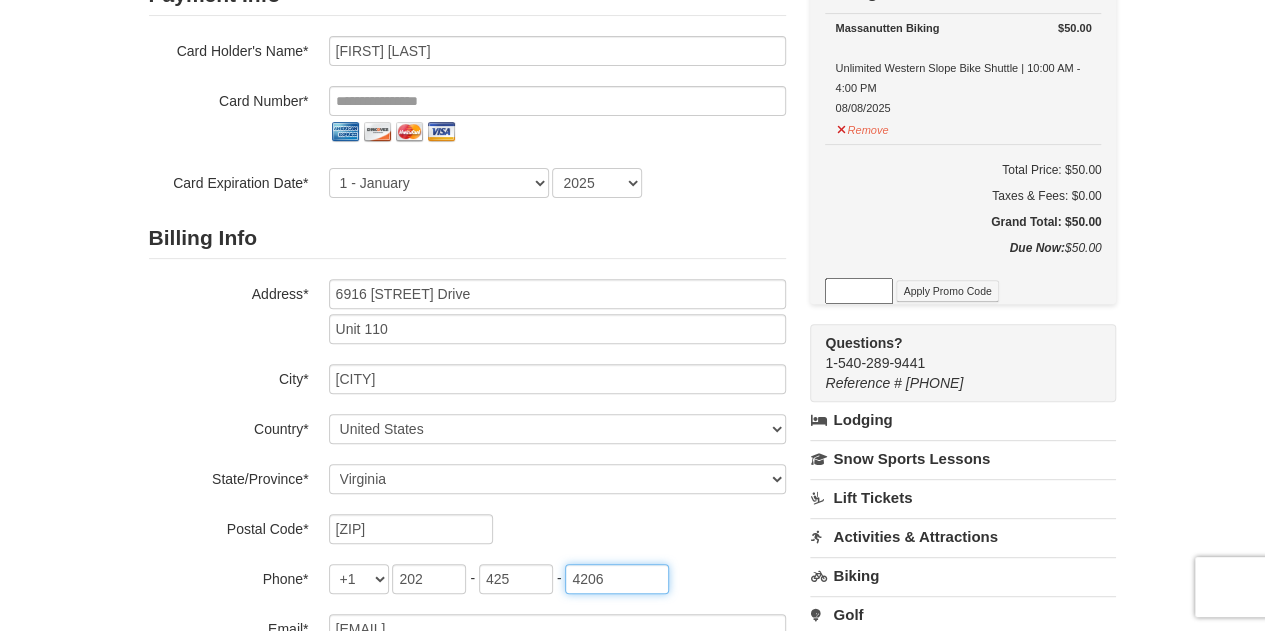 scroll, scrollTop: 200, scrollLeft: 0, axis: vertical 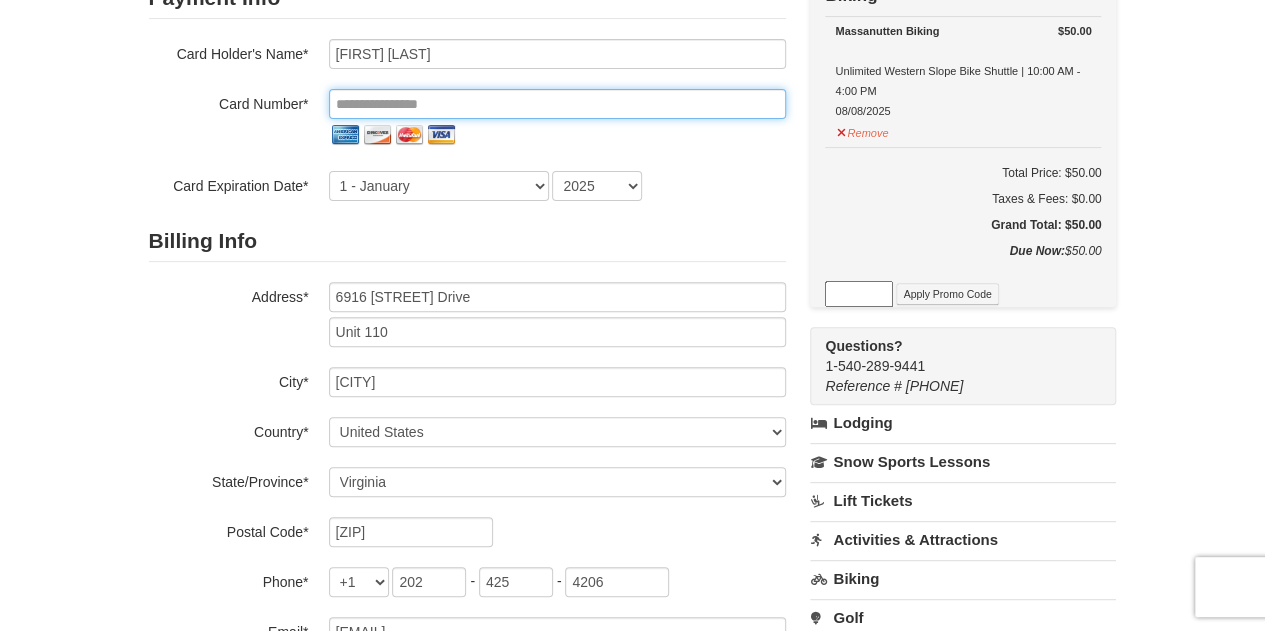 click at bounding box center (557, 104) 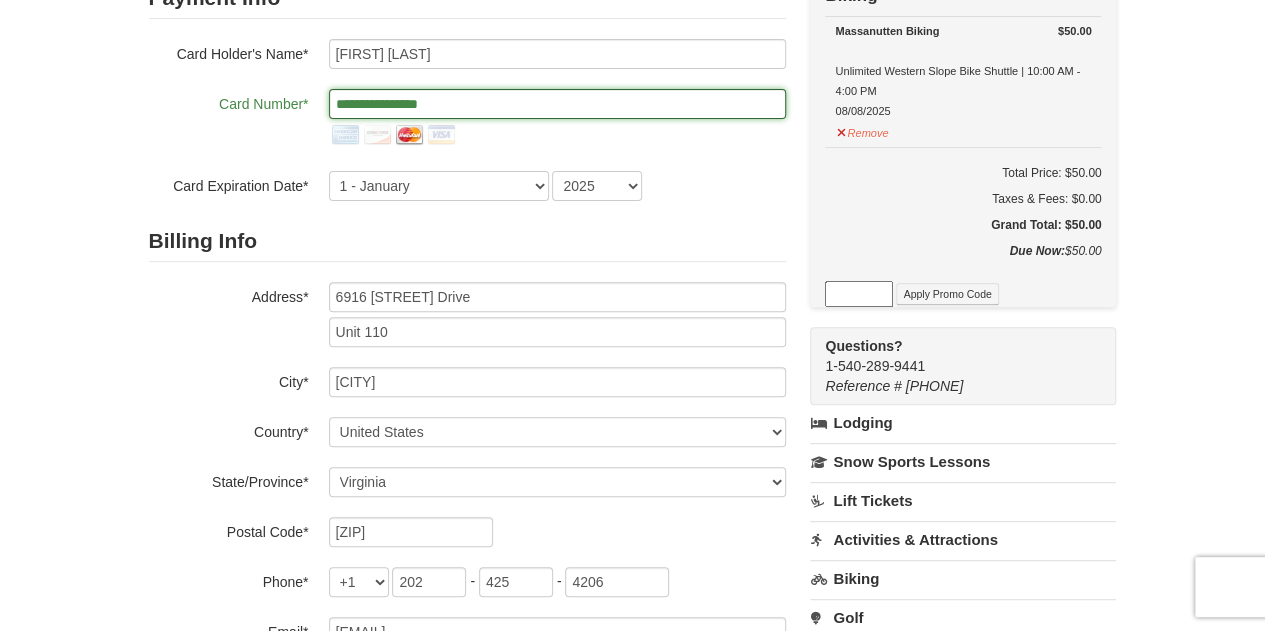 type on "**********" 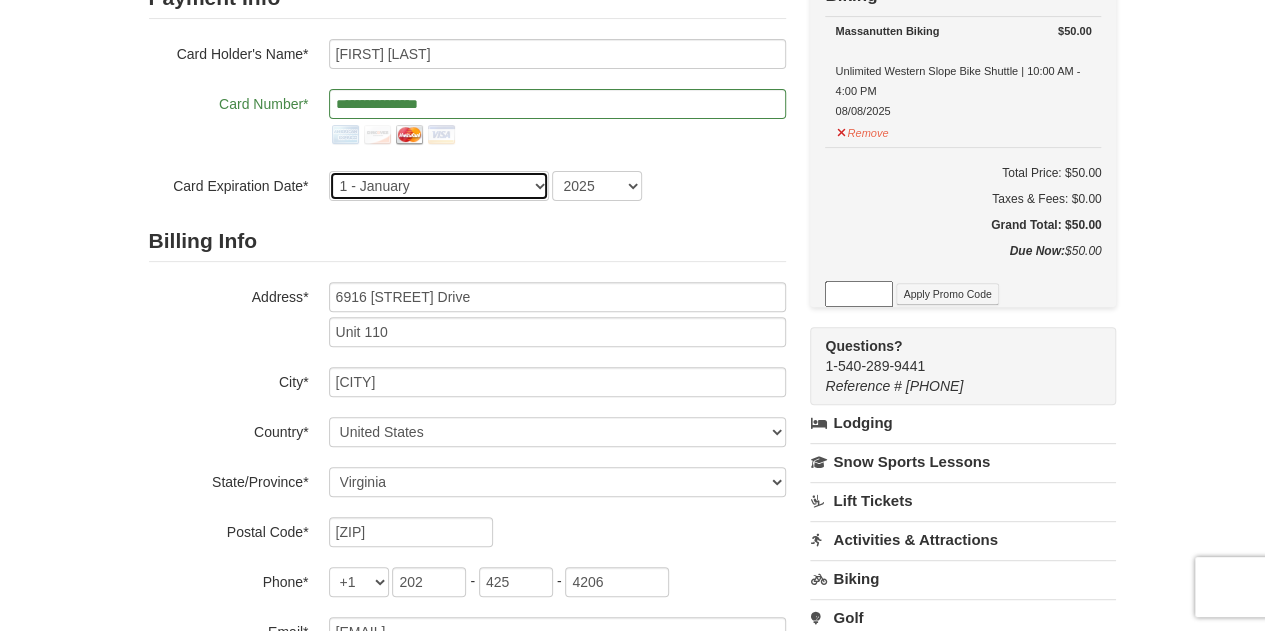 click on "1 - January 2 - February 3 - March 4 - April 5 - May 6 - June 7 - July 8 - August 9 - September 10 - October 11 - November 12 - December" at bounding box center (439, 186) 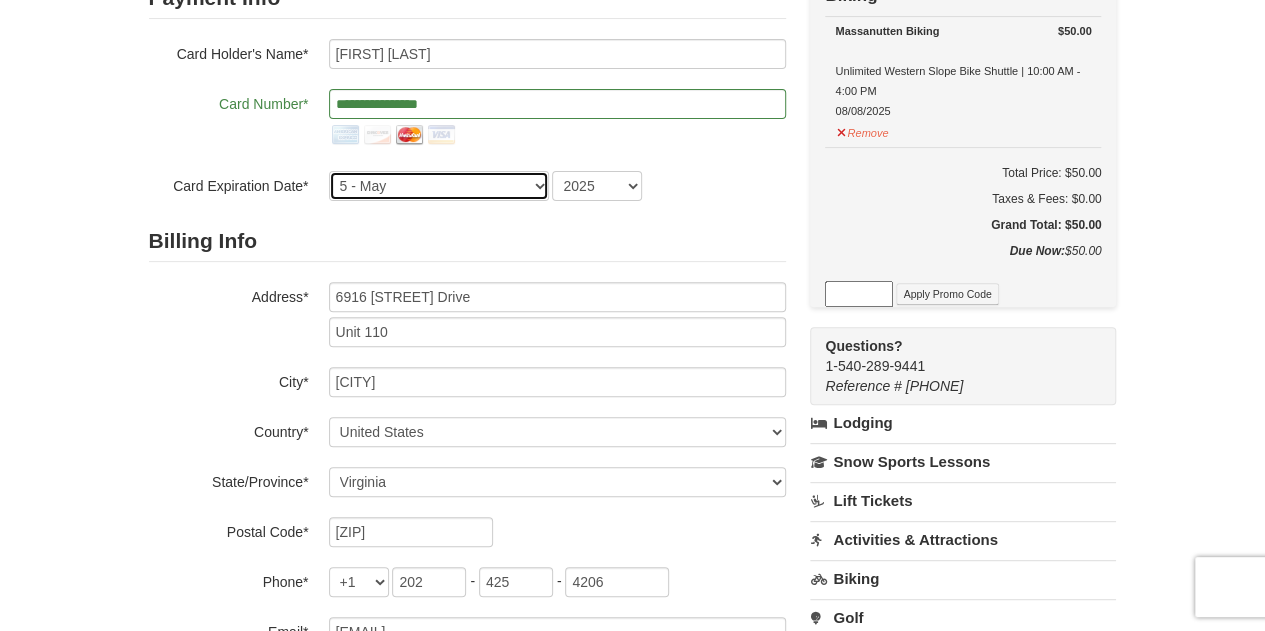 click on "1 - January 2 - February 3 - March 4 - April 5 - May 6 - June 7 - July 8 - August 9 - September 10 - October 11 - November 12 - December" at bounding box center (439, 186) 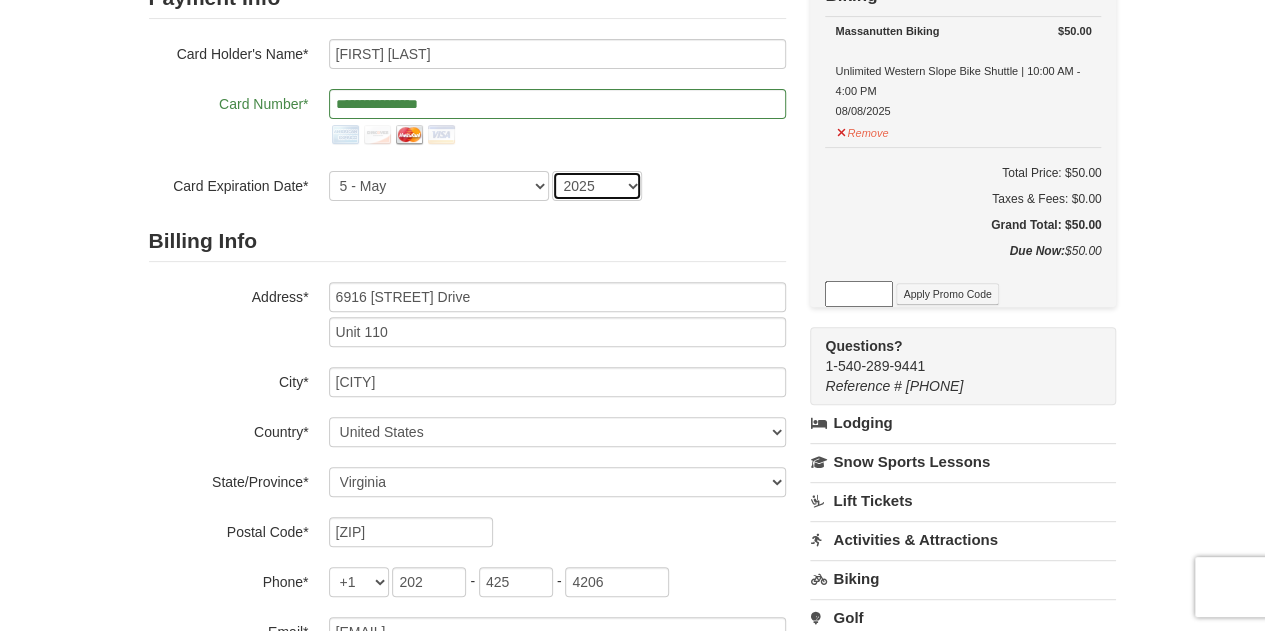 click on "2025 2026 2027 2028 2029 2030 2031 2032 2033 2034" at bounding box center [597, 186] 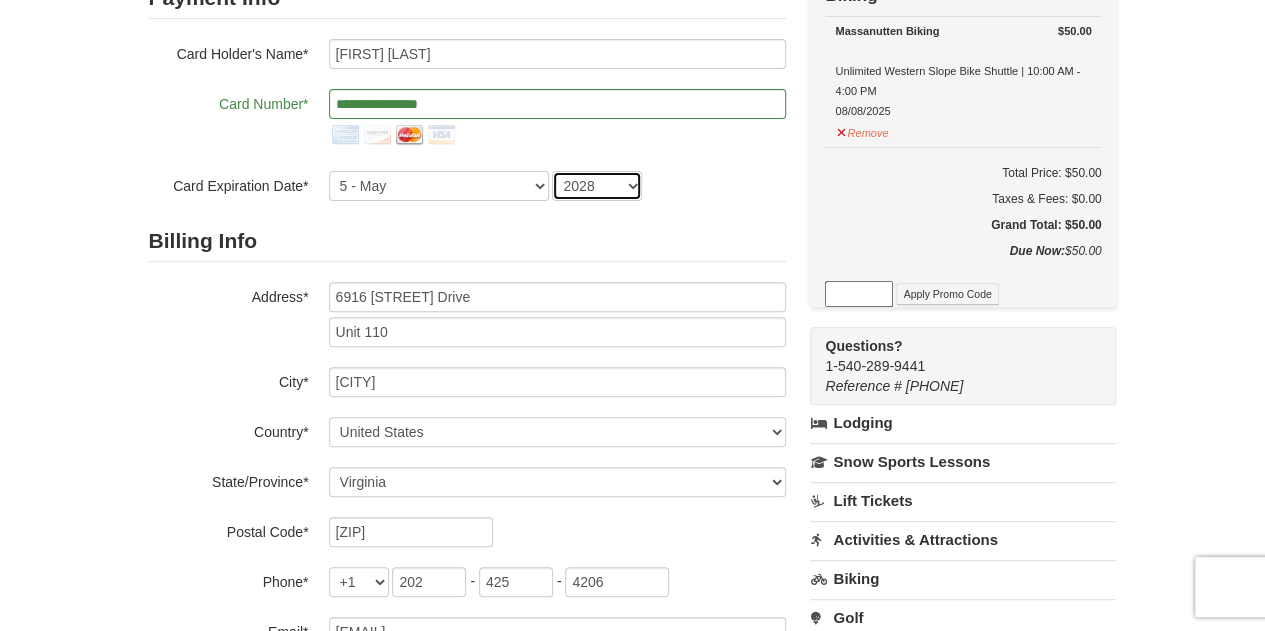 click on "2025 2026 2027 2028 2029 2030 2031 2032 2033 2034" at bounding box center (597, 186) 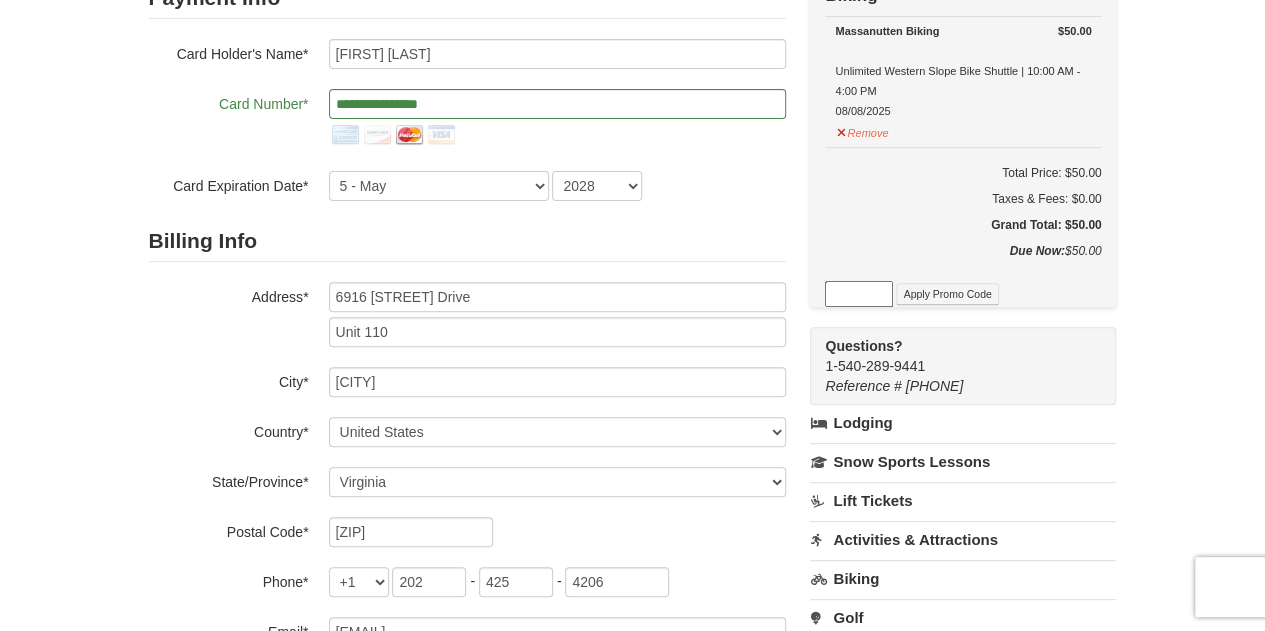 click on "Billing Info" at bounding box center [467, 241] 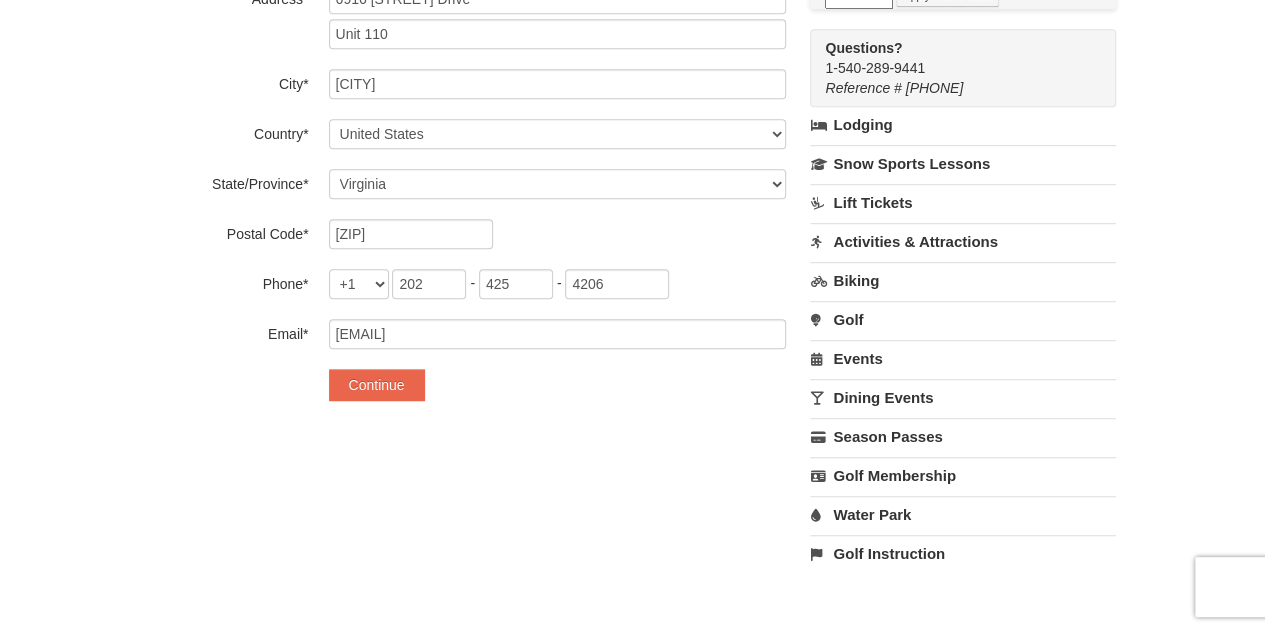 scroll, scrollTop: 500, scrollLeft: 0, axis: vertical 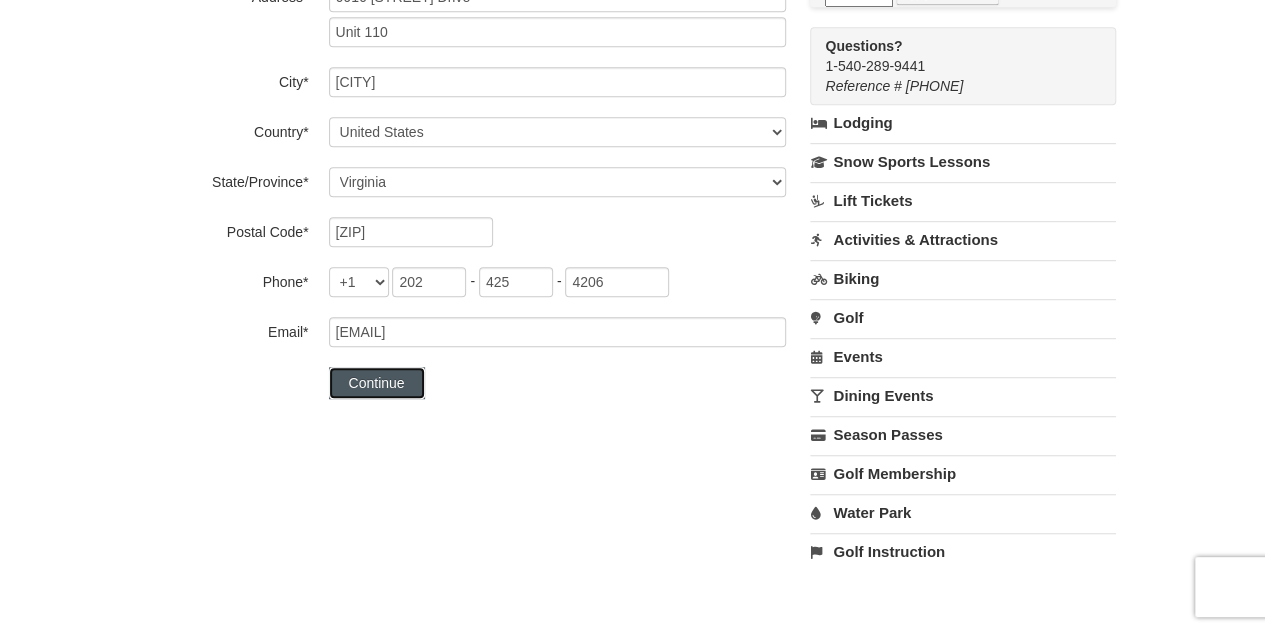 click on "Continue" at bounding box center (377, 383) 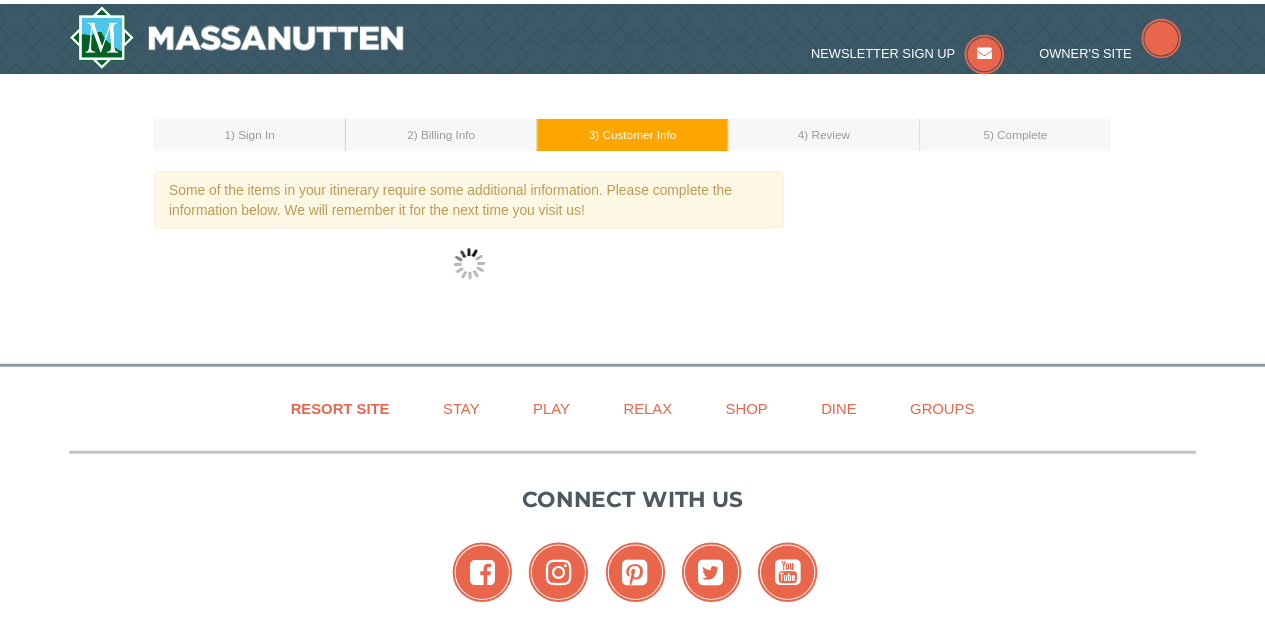 scroll, scrollTop: 0, scrollLeft: 0, axis: both 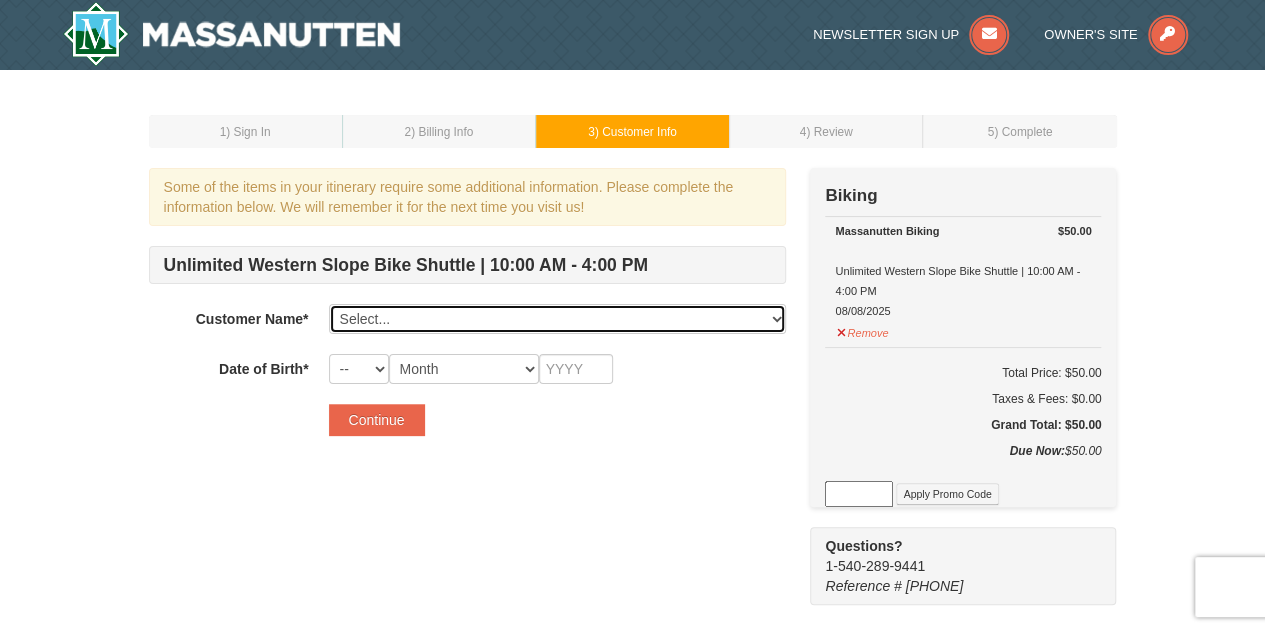 click on "Select... [FIRST] [LAST] Add New..." at bounding box center [557, 319] 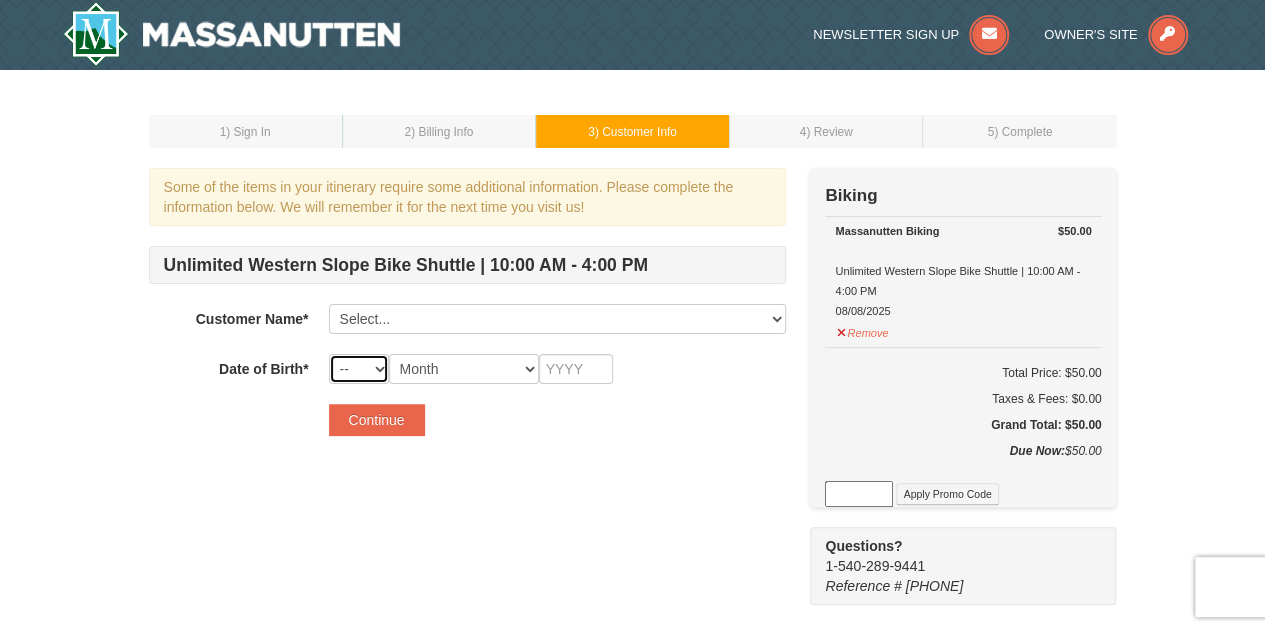 click on "-- 01 02 03 04 05 06 07 08 09 10 11 12 13 14 15 16 17 18 19 20 21 22 23 24 25 26 27 28 29 30 31" at bounding box center [359, 369] 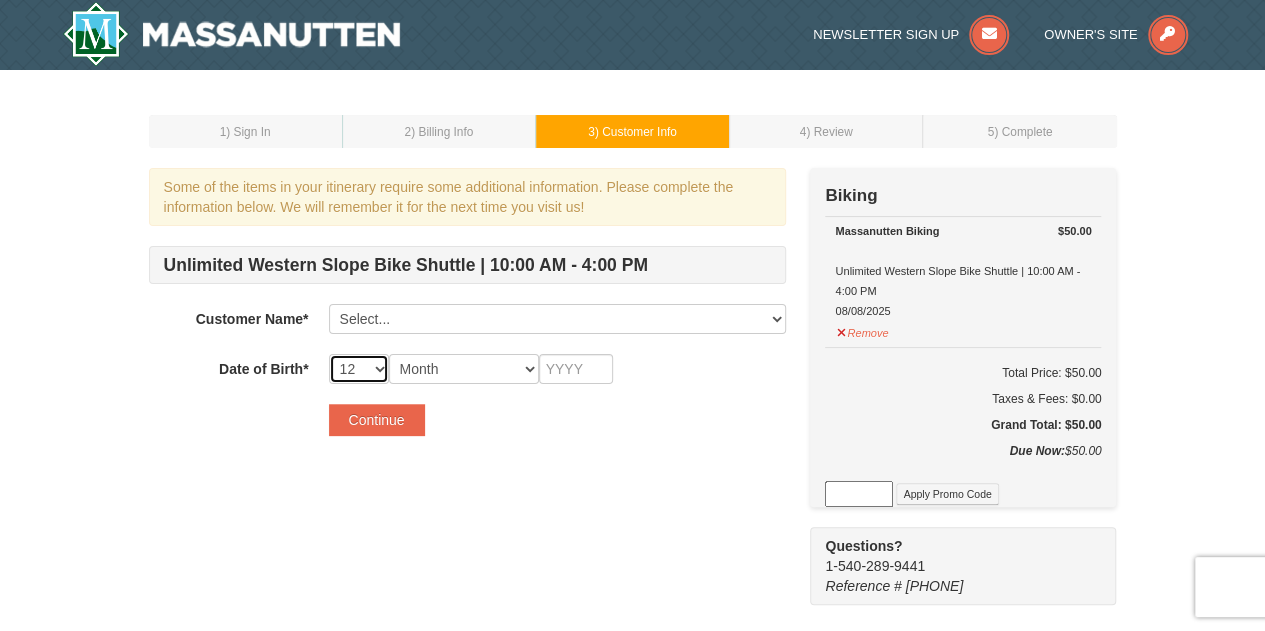 click on "-- 01 02 03 04 05 06 07 08 09 10 11 12 13 14 15 16 17 18 19 20 21 22 23 24 25 26 27 28 29 30 31" at bounding box center (359, 369) 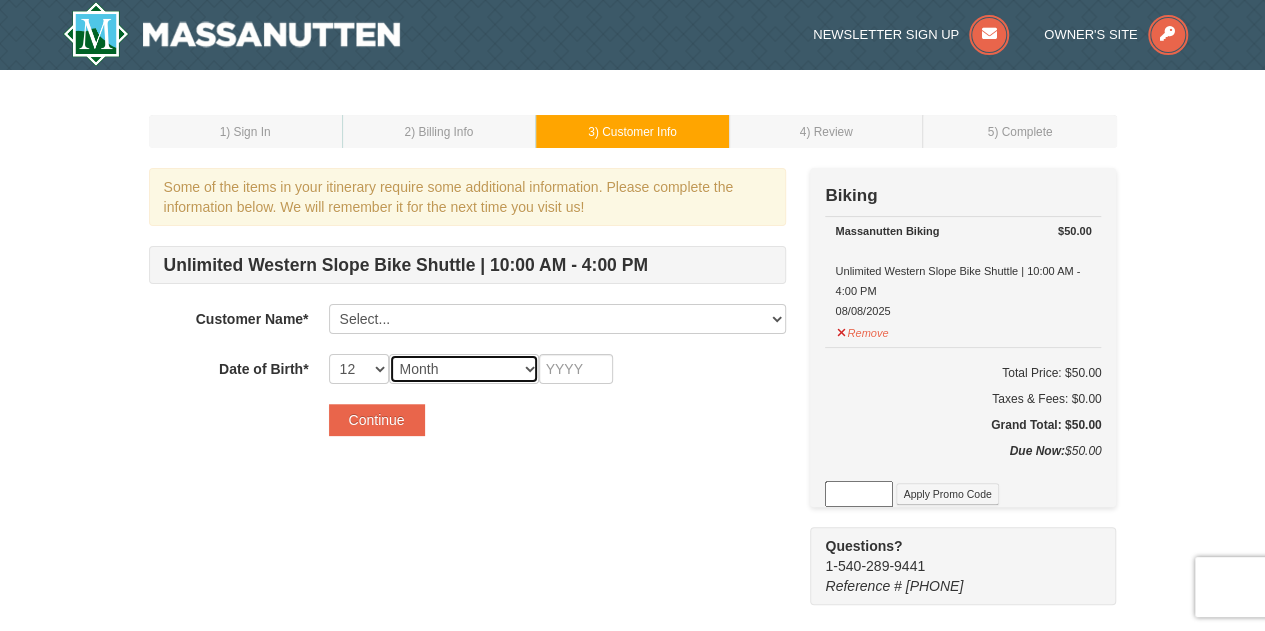 click on "Month January February March April May June July August September October November December" at bounding box center [464, 369] 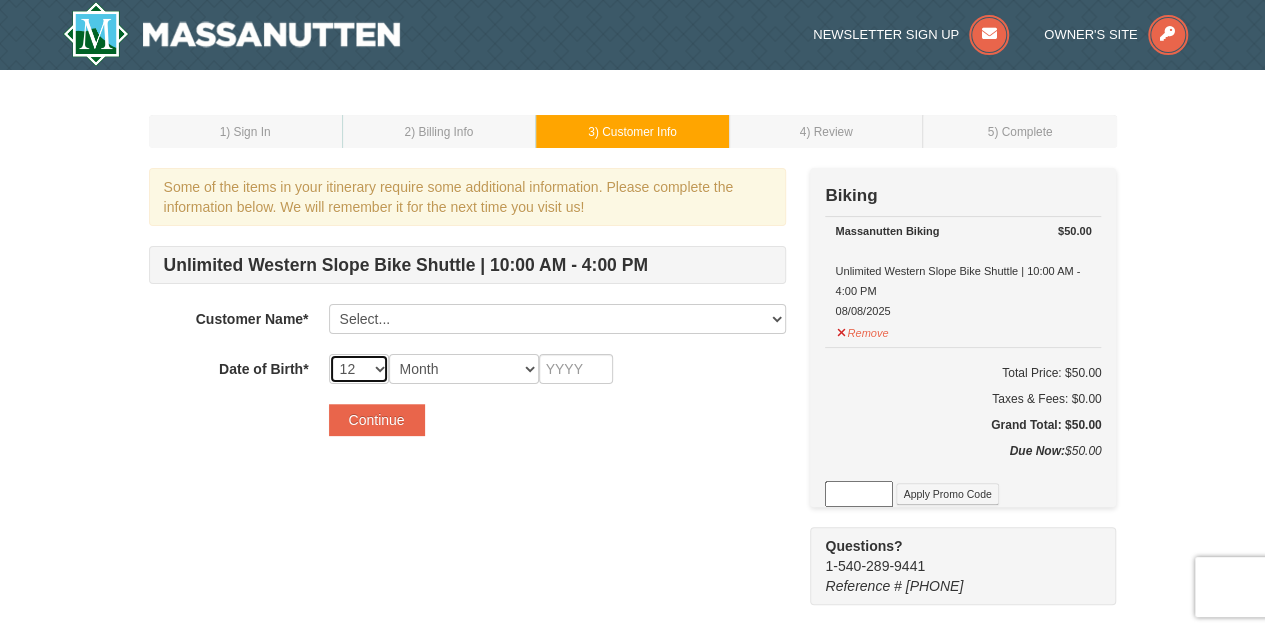 click on "-- 01 02 03 04 05 06 07 08 09 10 11 12 13 14 15 16 17 18 19 20 21 22 23 24 25 26 27 28 29 30 31" at bounding box center (359, 369) 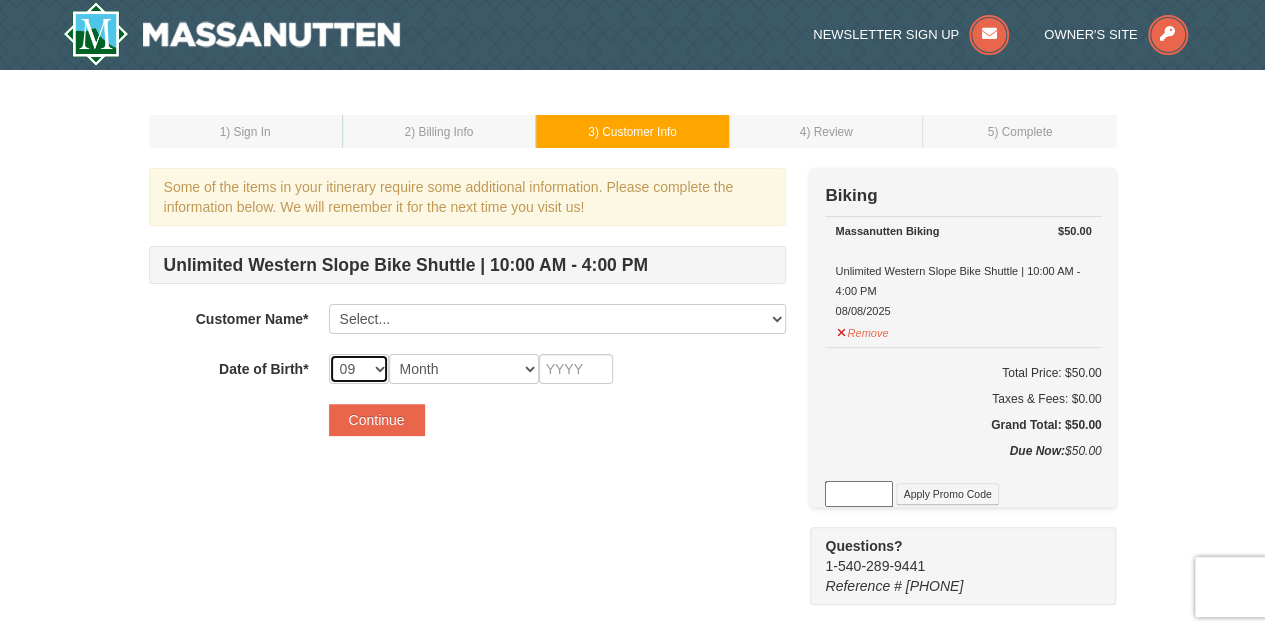 click on "-- 01 02 03 04 05 06 07 08 09 10 11 12 13 14 15 16 17 18 19 20 21 22 23 24 25 26 27 28 29 30 31" at bounding box center [359, 369] 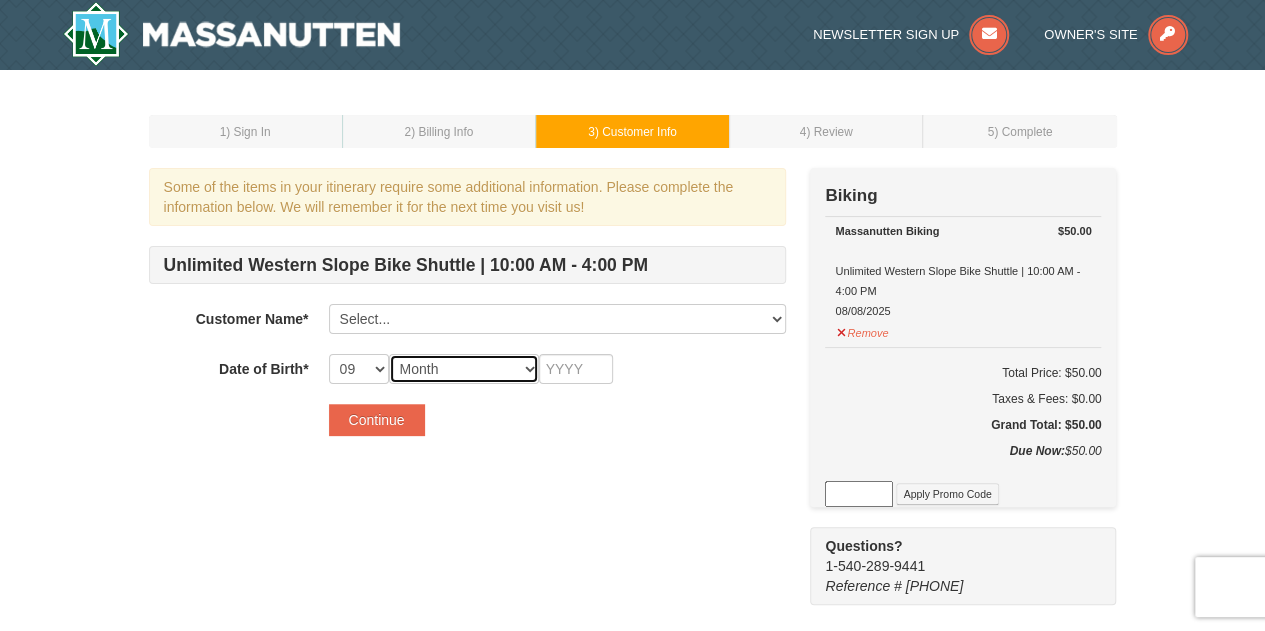 click on "Month January February March April May June July August September October November December" at bounding box center (464, 369) 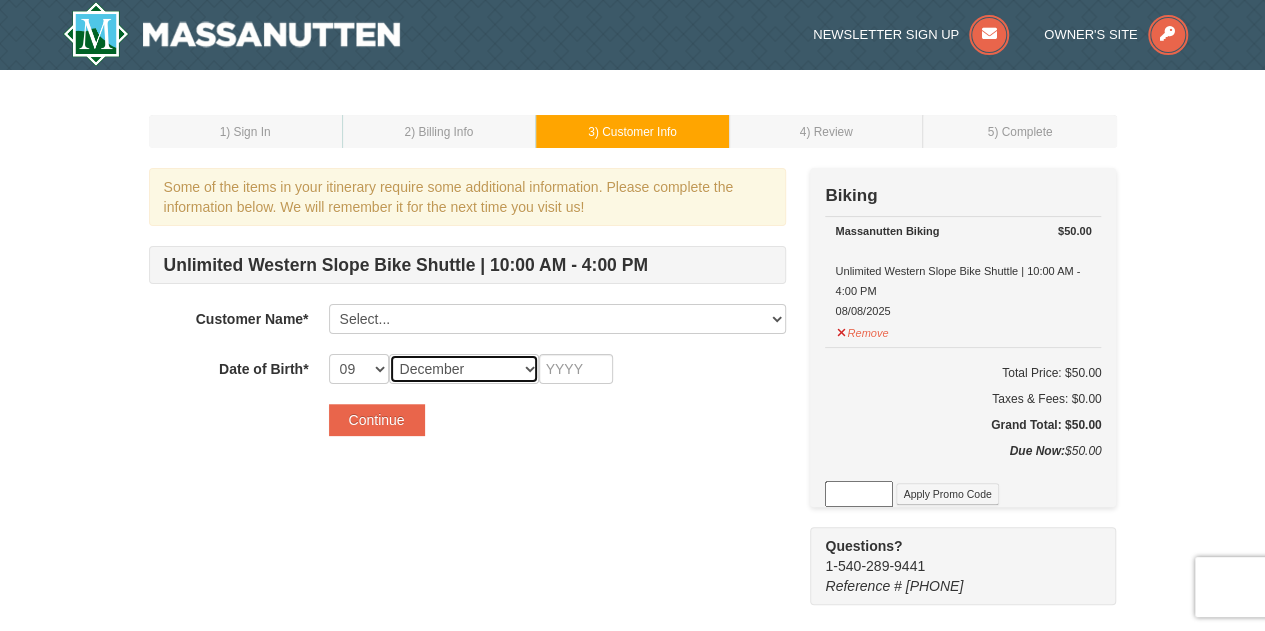 click on "Month January February March April May June July August September October November December" at bounding box center [464, 369] 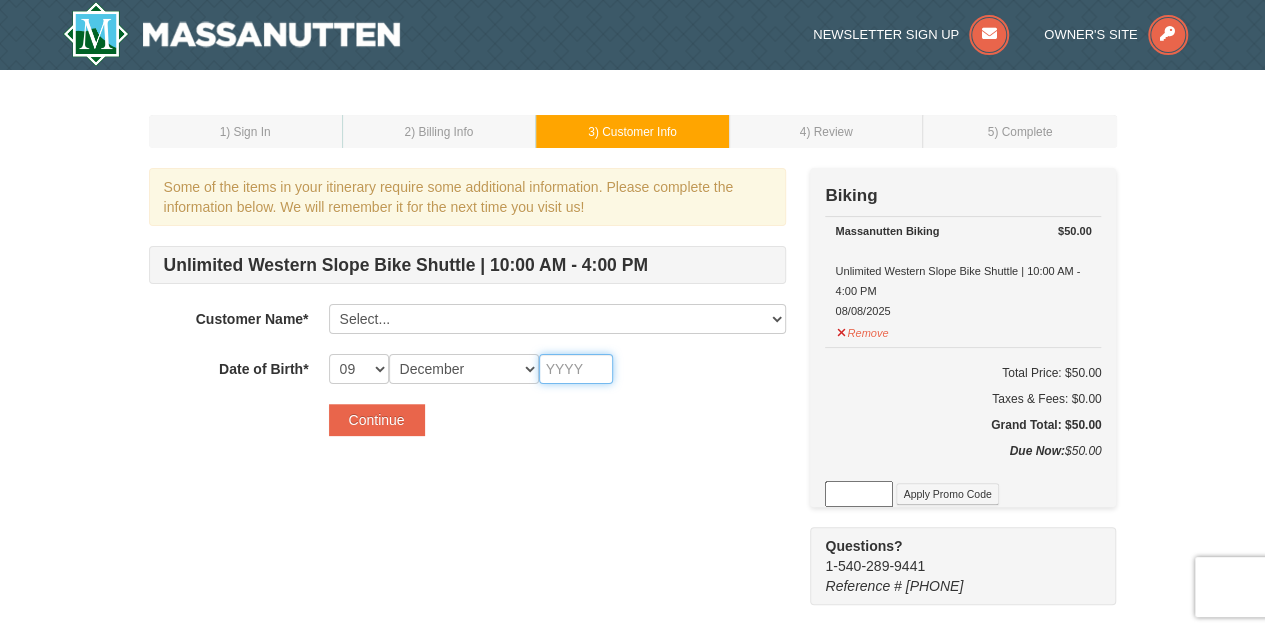 click at bounding box center [576, 369] 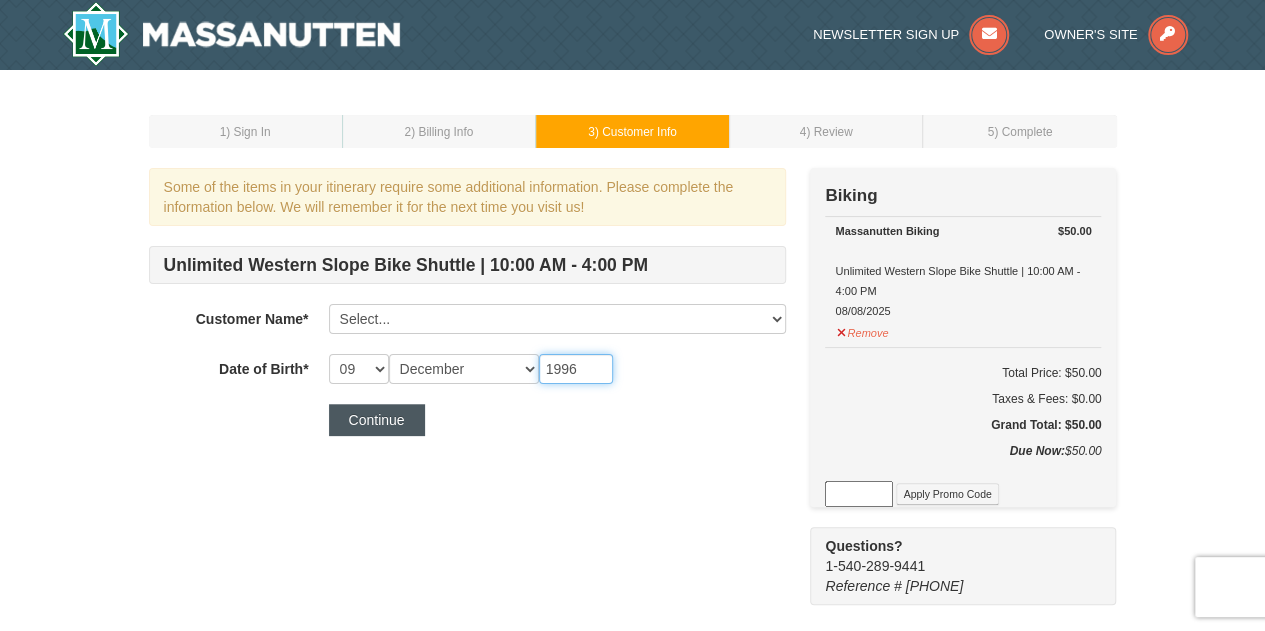 type on "1996" 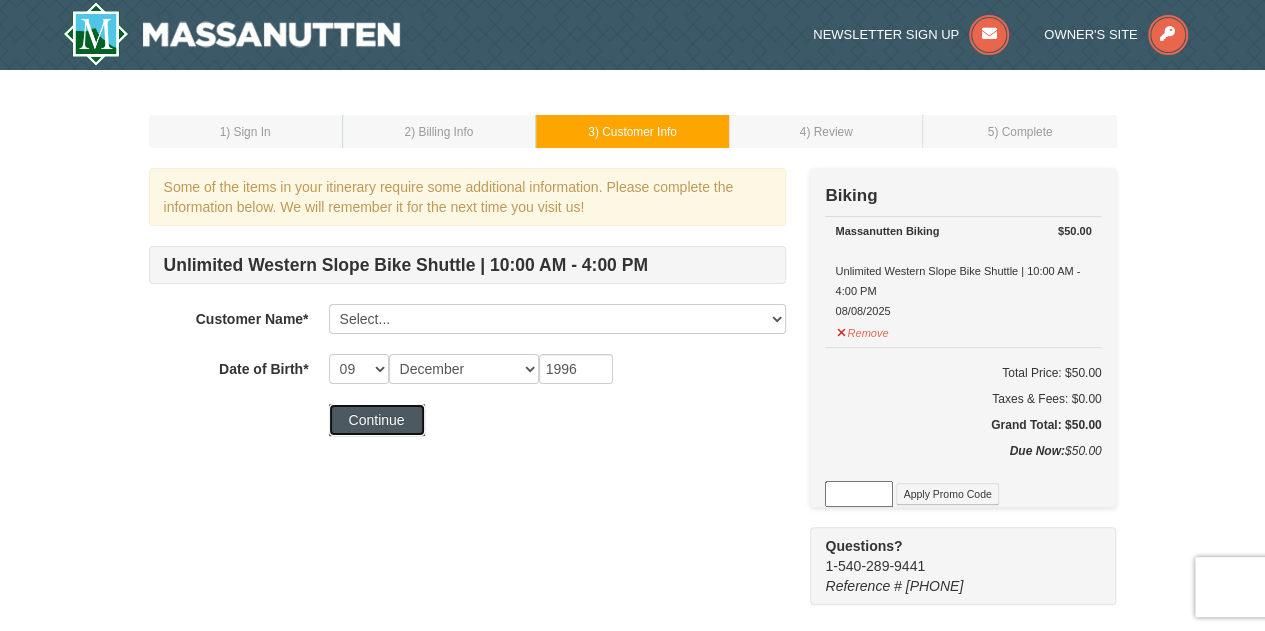 click on "Continue" at bounding box center [377, 420] 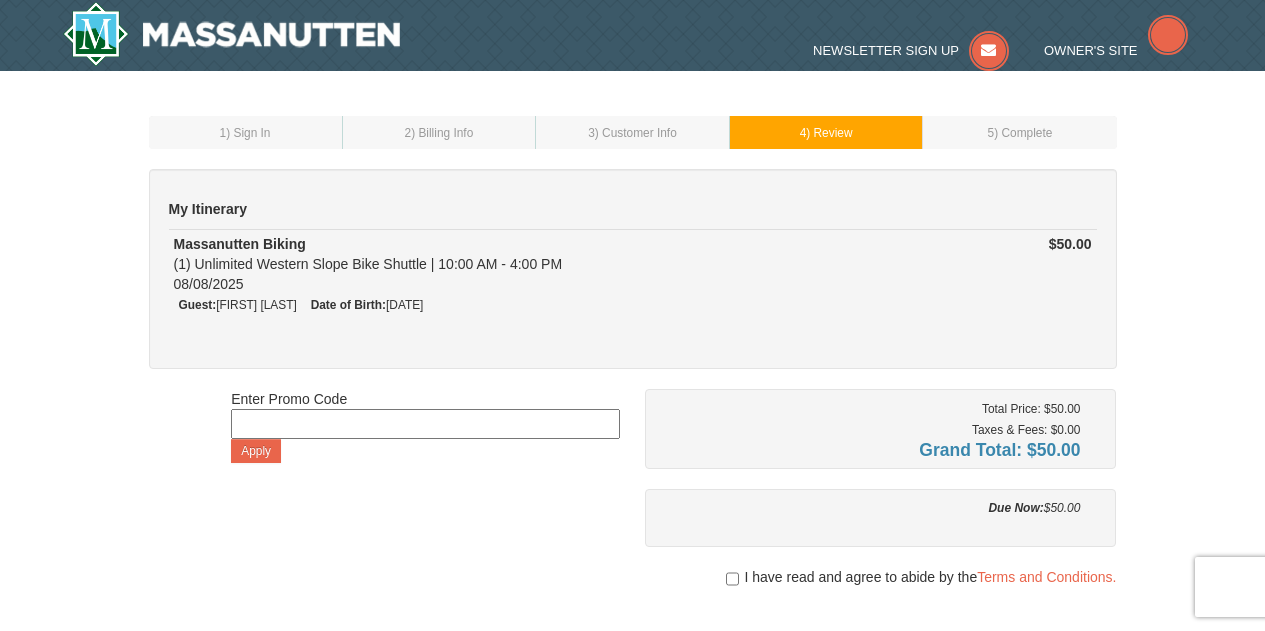 scroll, scrollTop: 0, scrollLeft: 0, axis: both 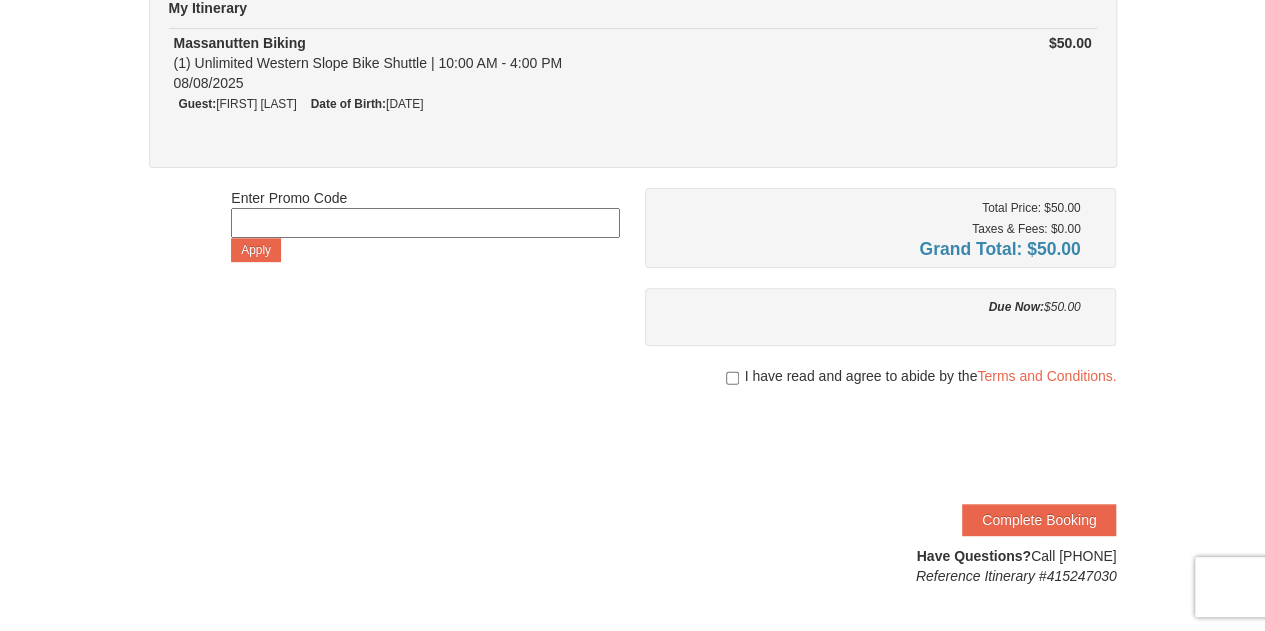 click on "I have read and agree to abide by the  Terms and Conditions." at bounding box center [930, 376] 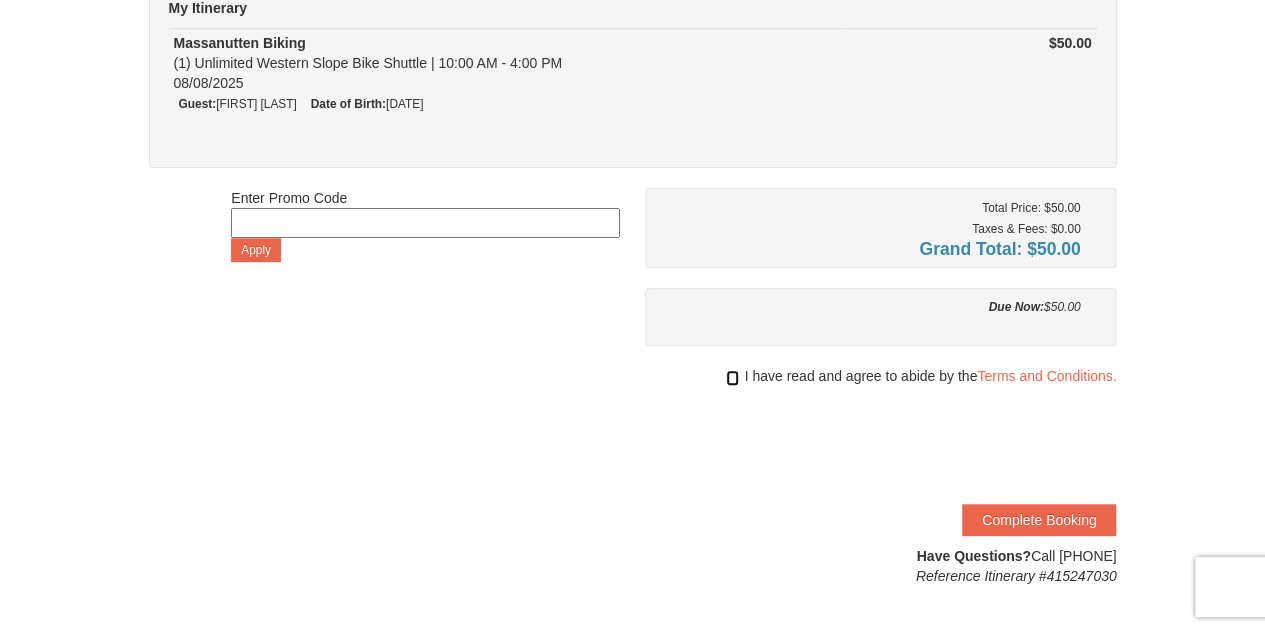 click at bounding box center (732, 378) 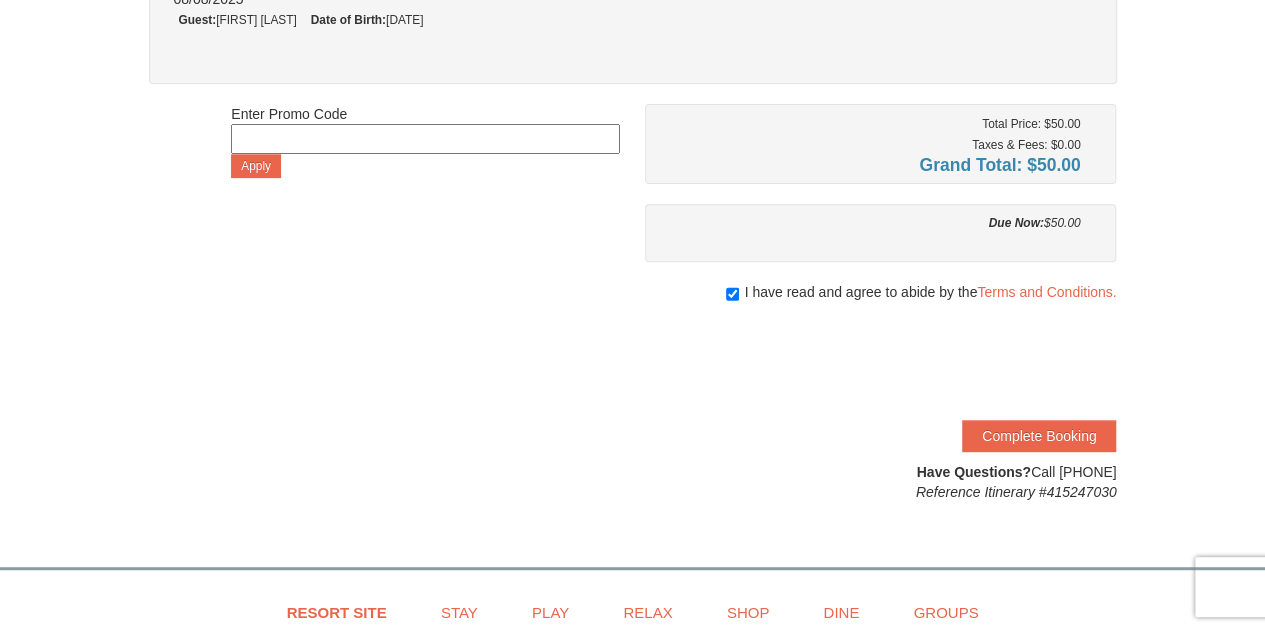 scroll, scrollTop: 300, scrollLeft: 0, axis: vertical 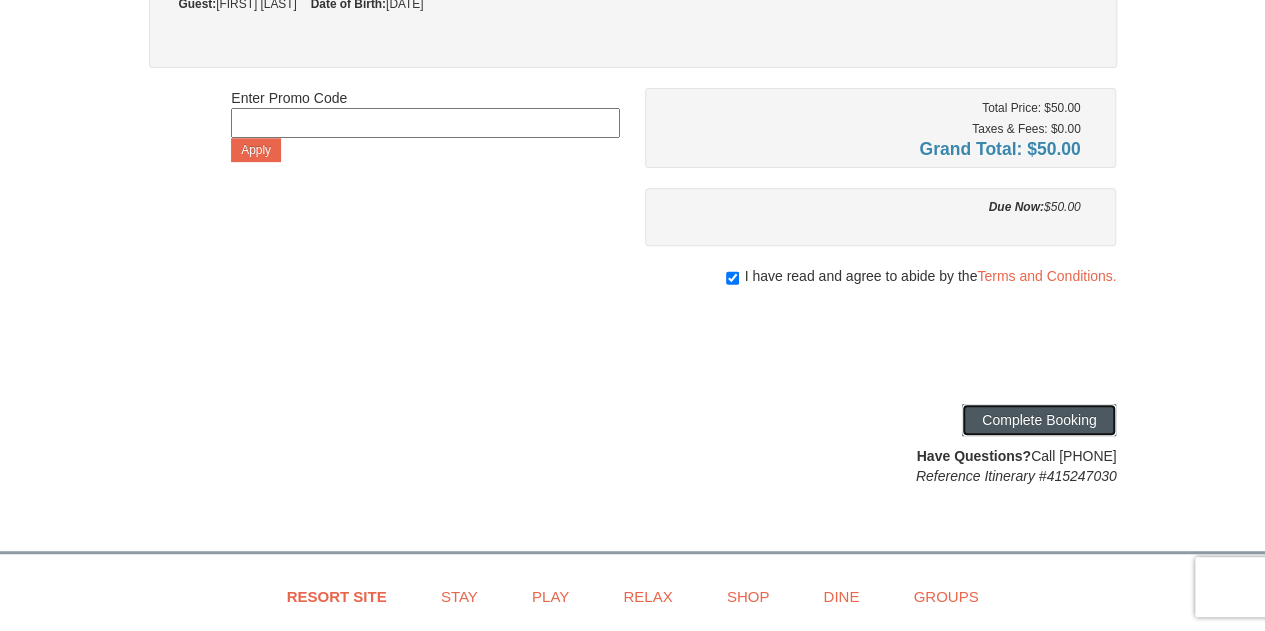 click on "Complete Booking" at bounding box center [1039, 420] 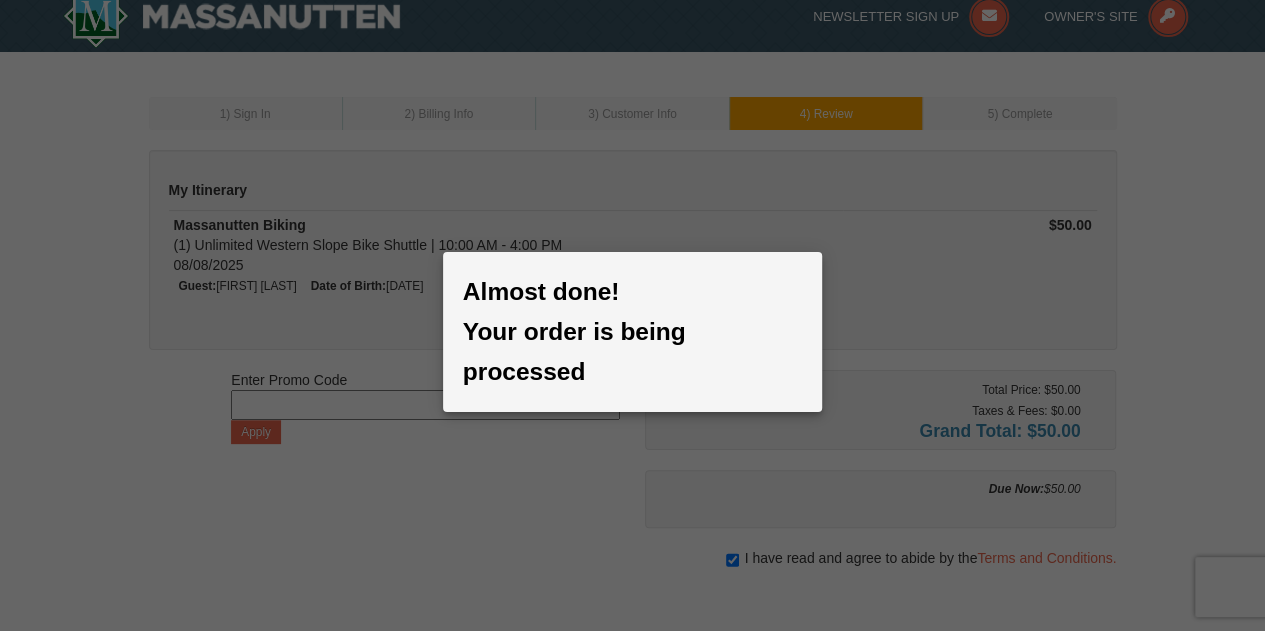 scroll, scrollTop: 0, scrollLeft: 0, axis: both 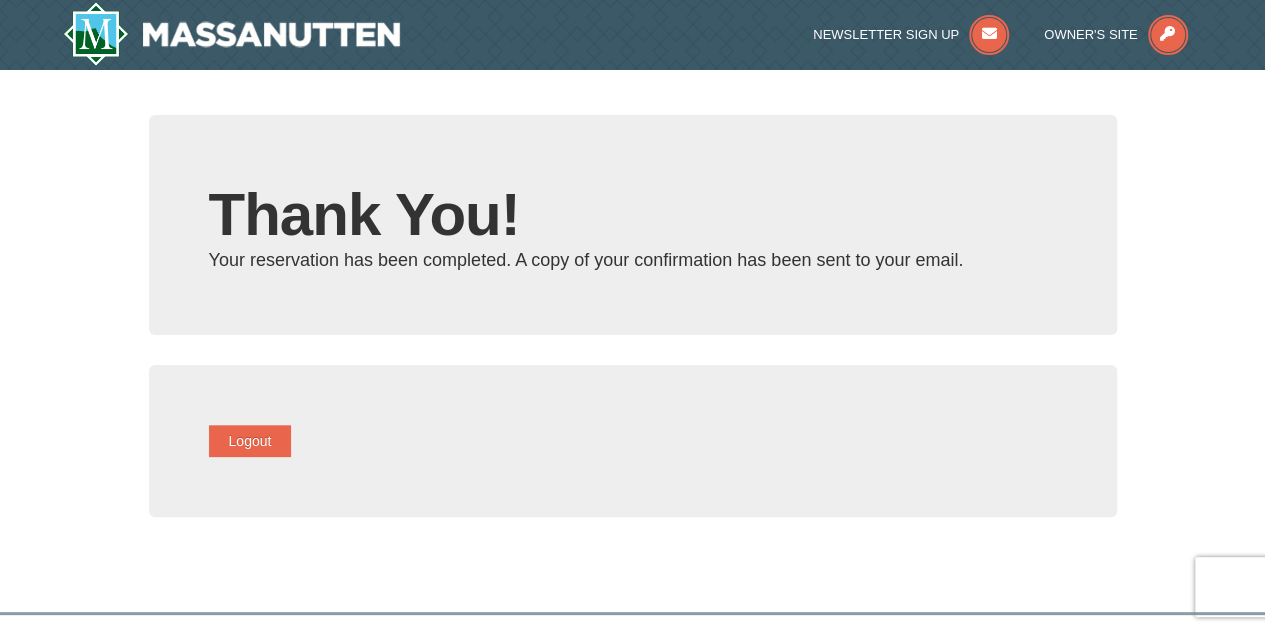type on "[EMAIL]" 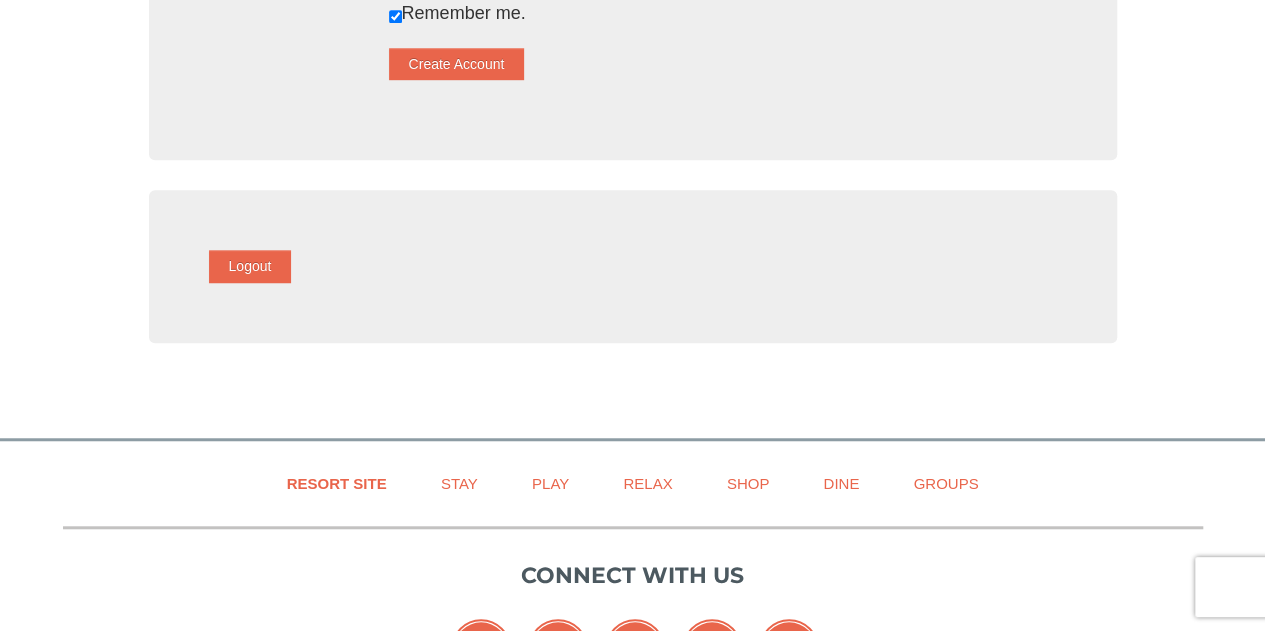 scroll, scrollTop: 600, scrollLeft: 0, axis: vertical 